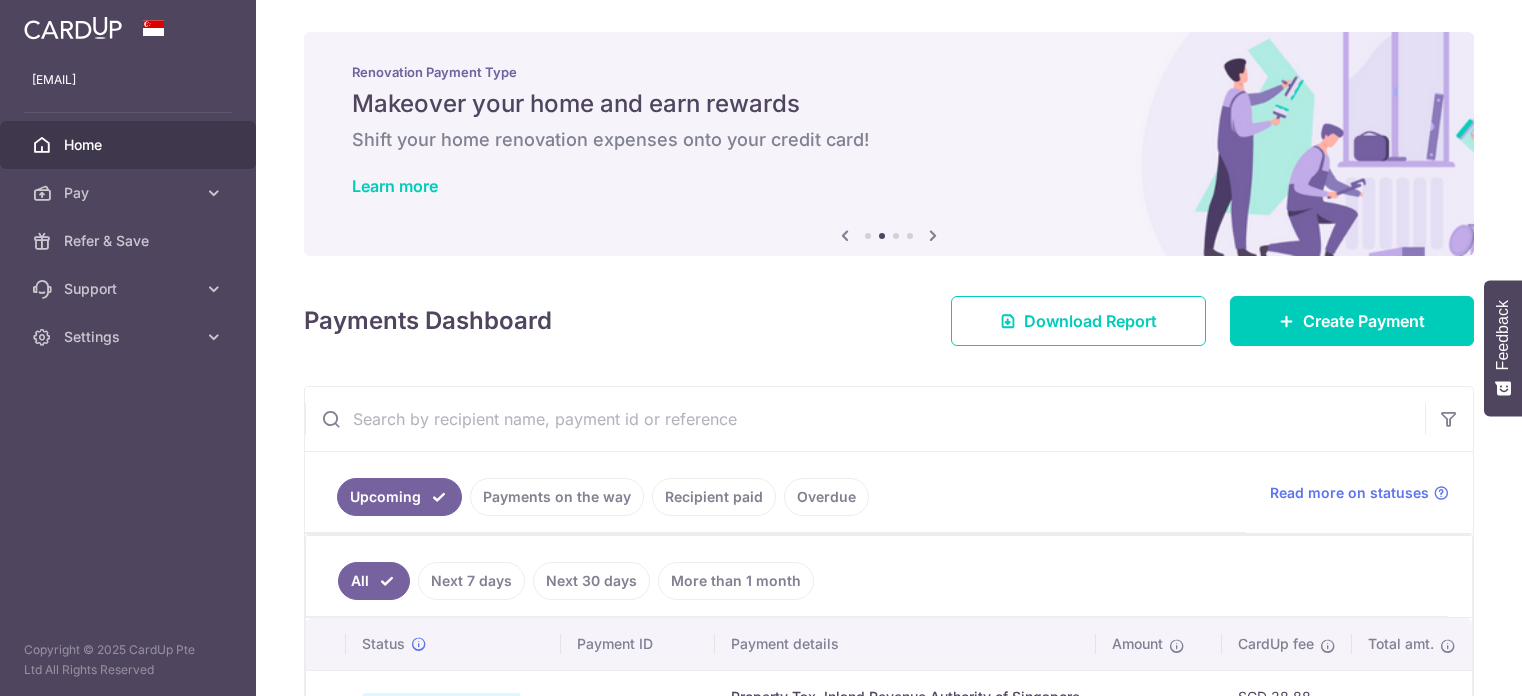 scroll, scrollTop: 0, scrollLeft: 0, axis: both 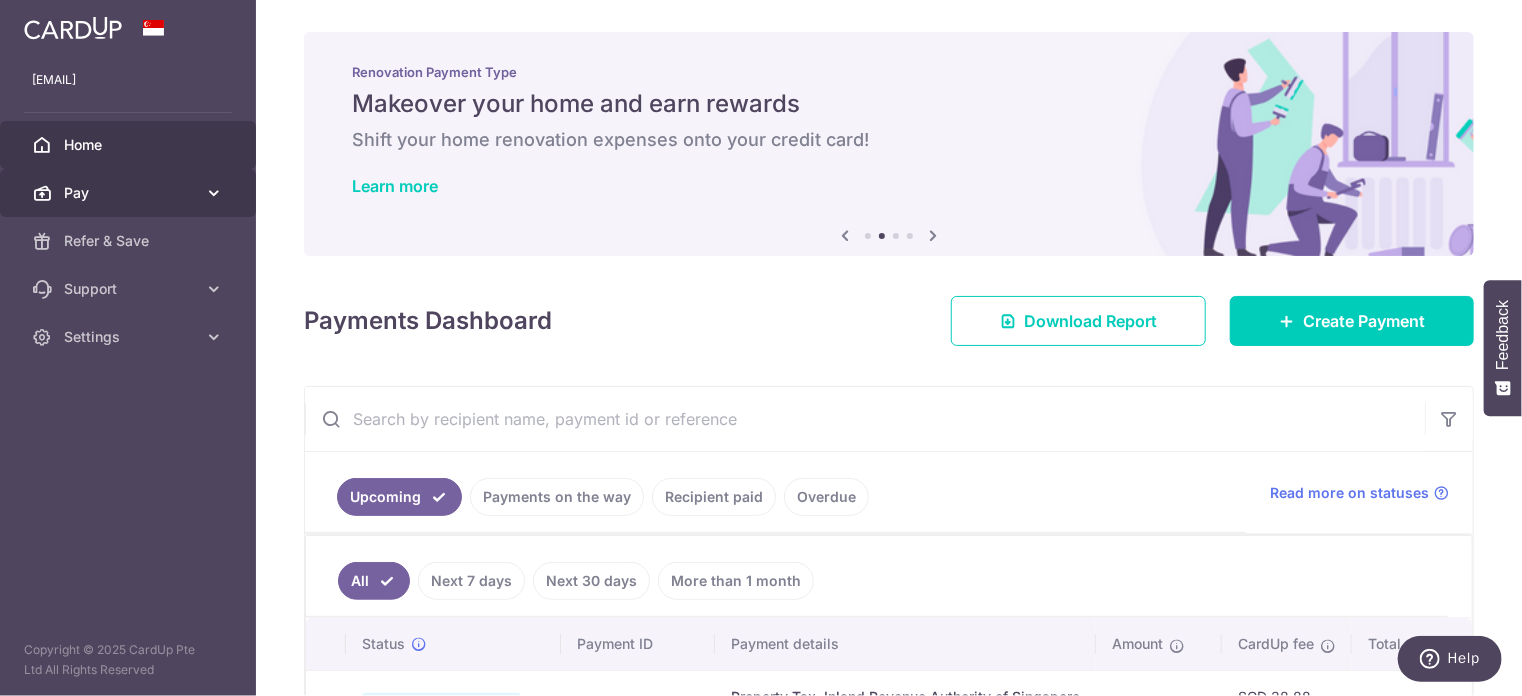 click on "Pay" at bounding box center [130, 193] 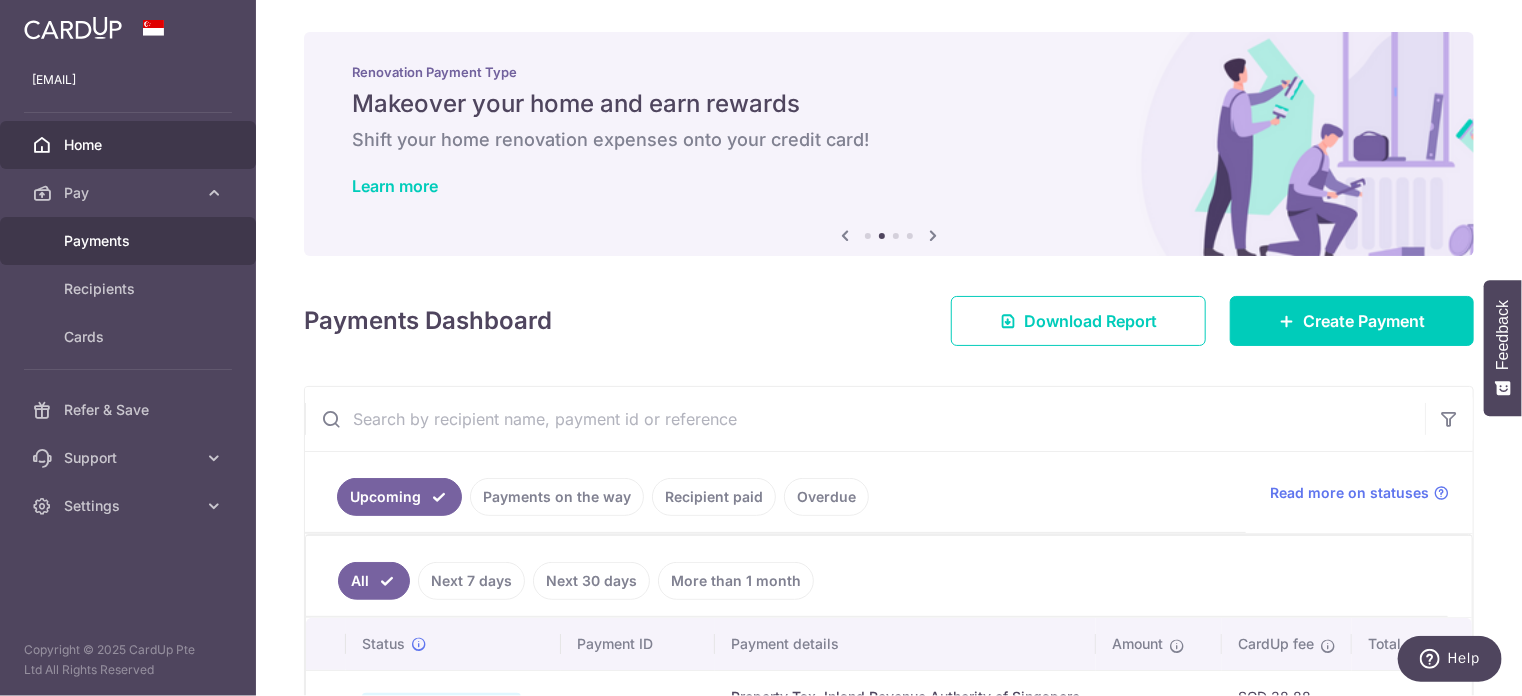 click on "Payments" at bounding box center [130, 241] 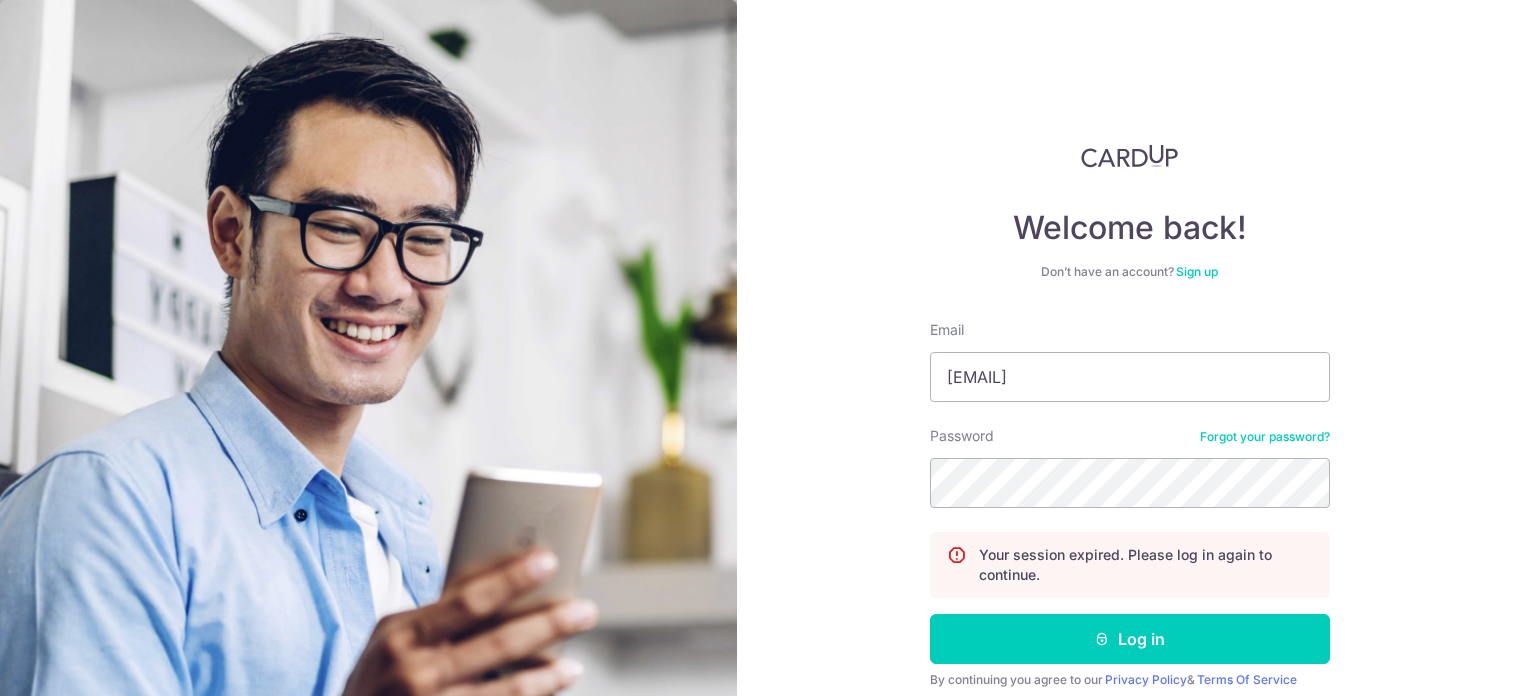 scroll, scrollTop: 0, scrollLeft: 0, axis: both 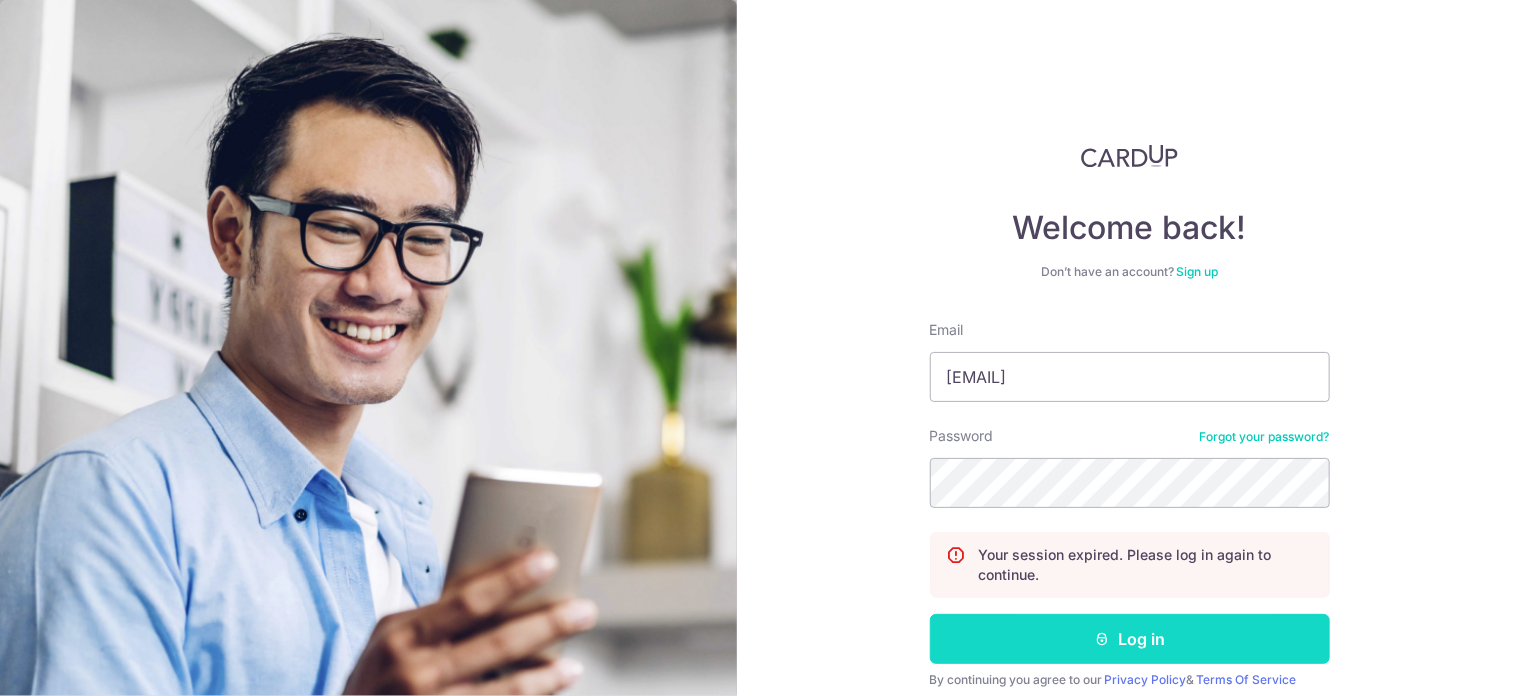 click at bounding box center [1102, 639] 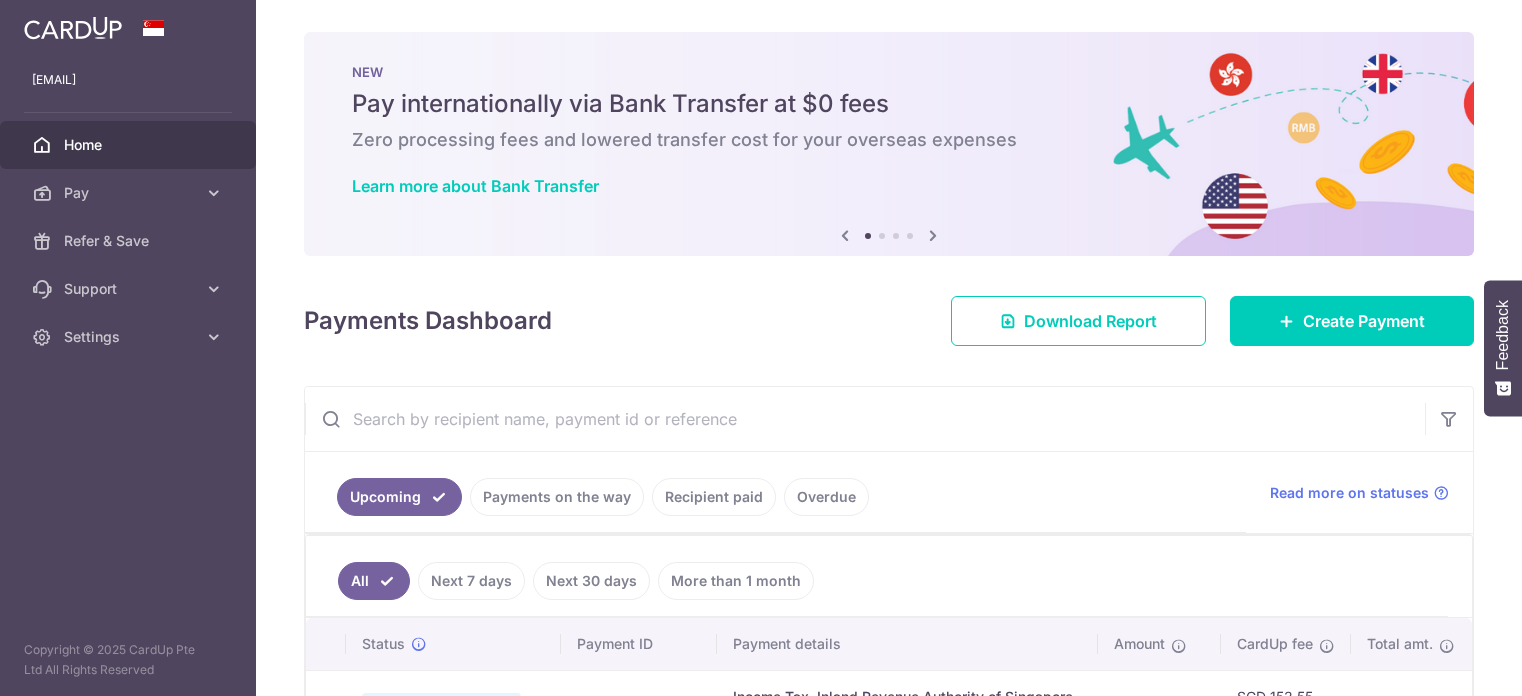 scroll, scrollTop: 0, scrollLeft: 0, axis: both 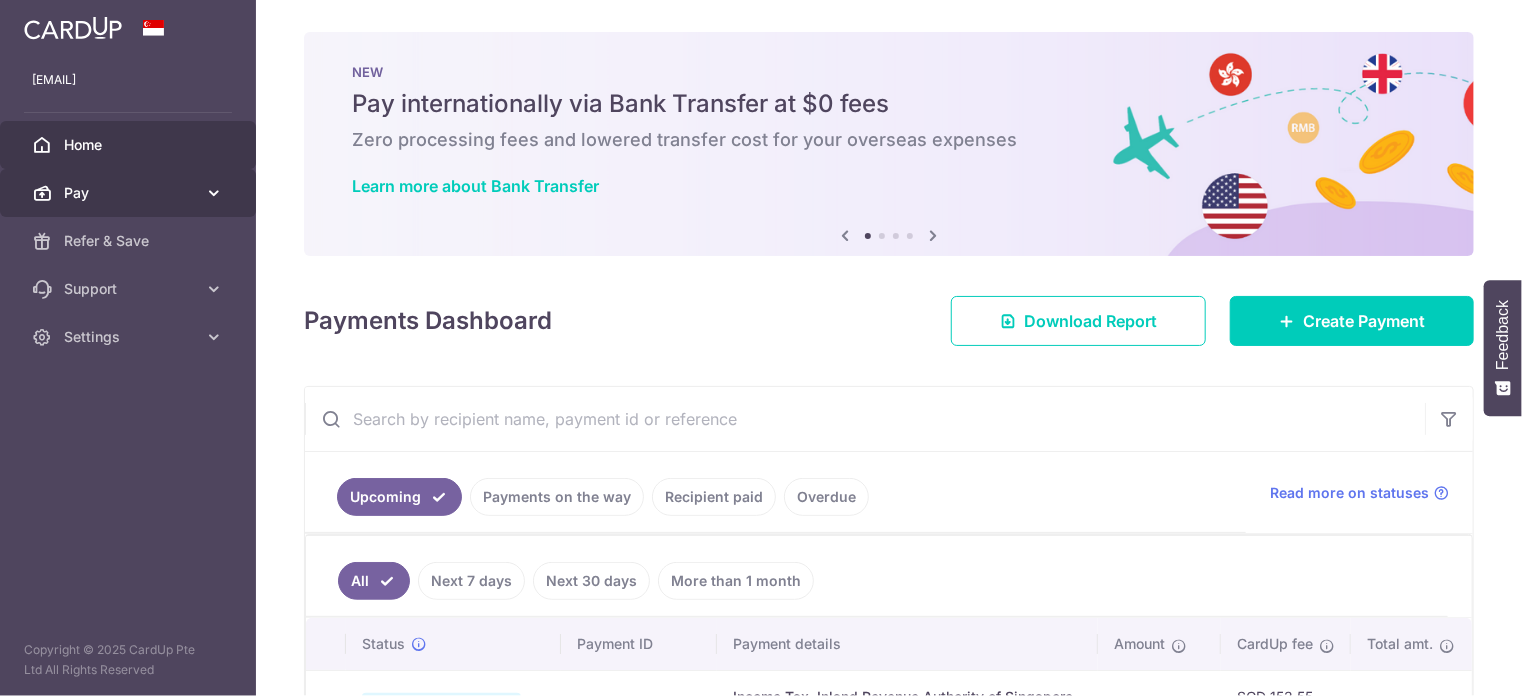 click on "Pay" at bounding box center [130, 193] 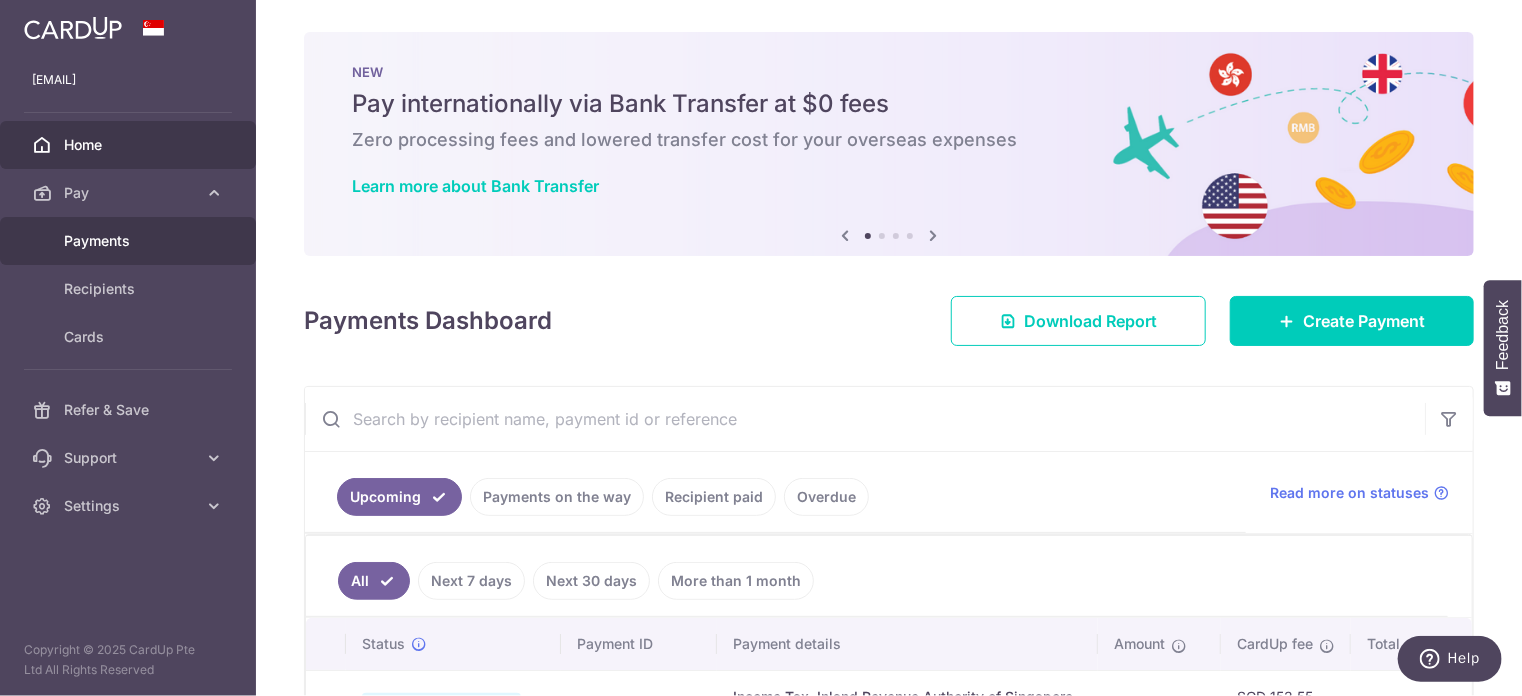 click on "Payments" at bounding box center (130, 241) 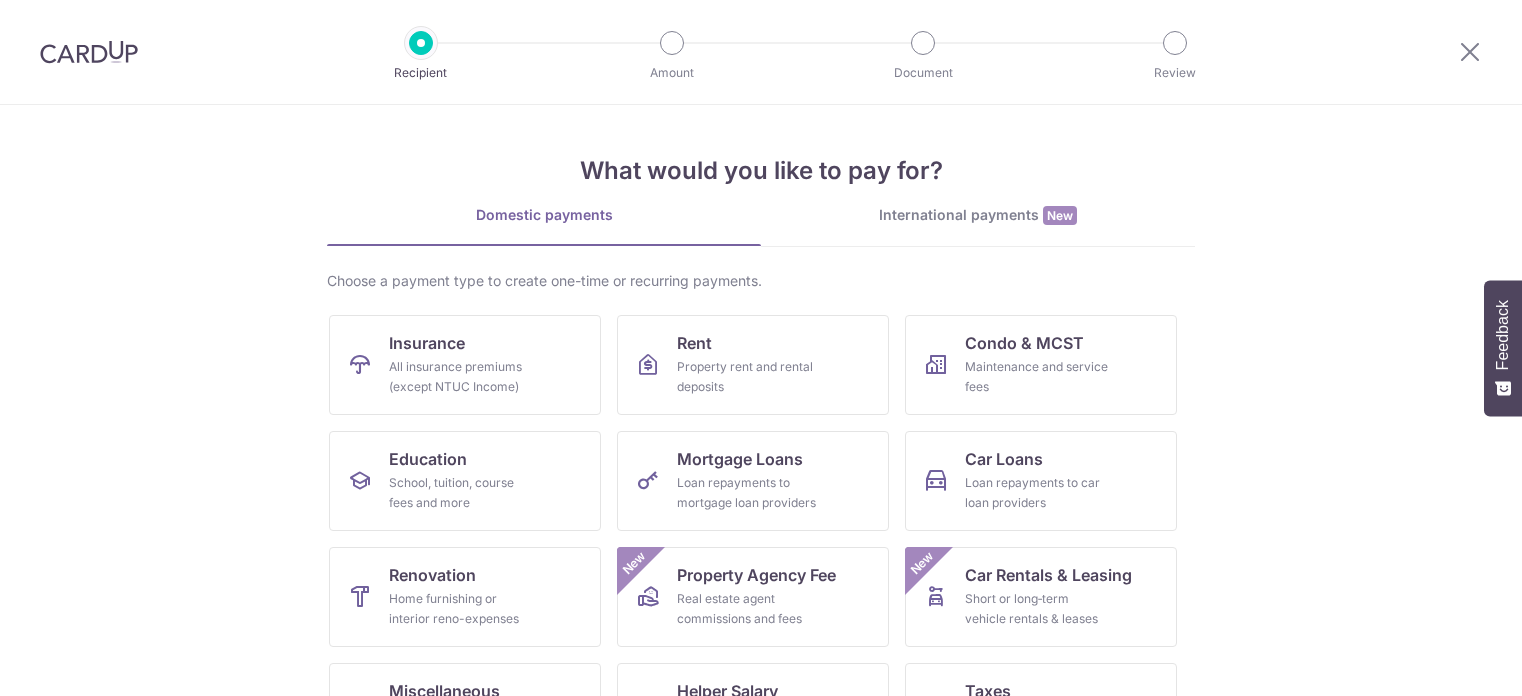 scroll, scrollTop: 0, scrollLeft: 0, axis: both 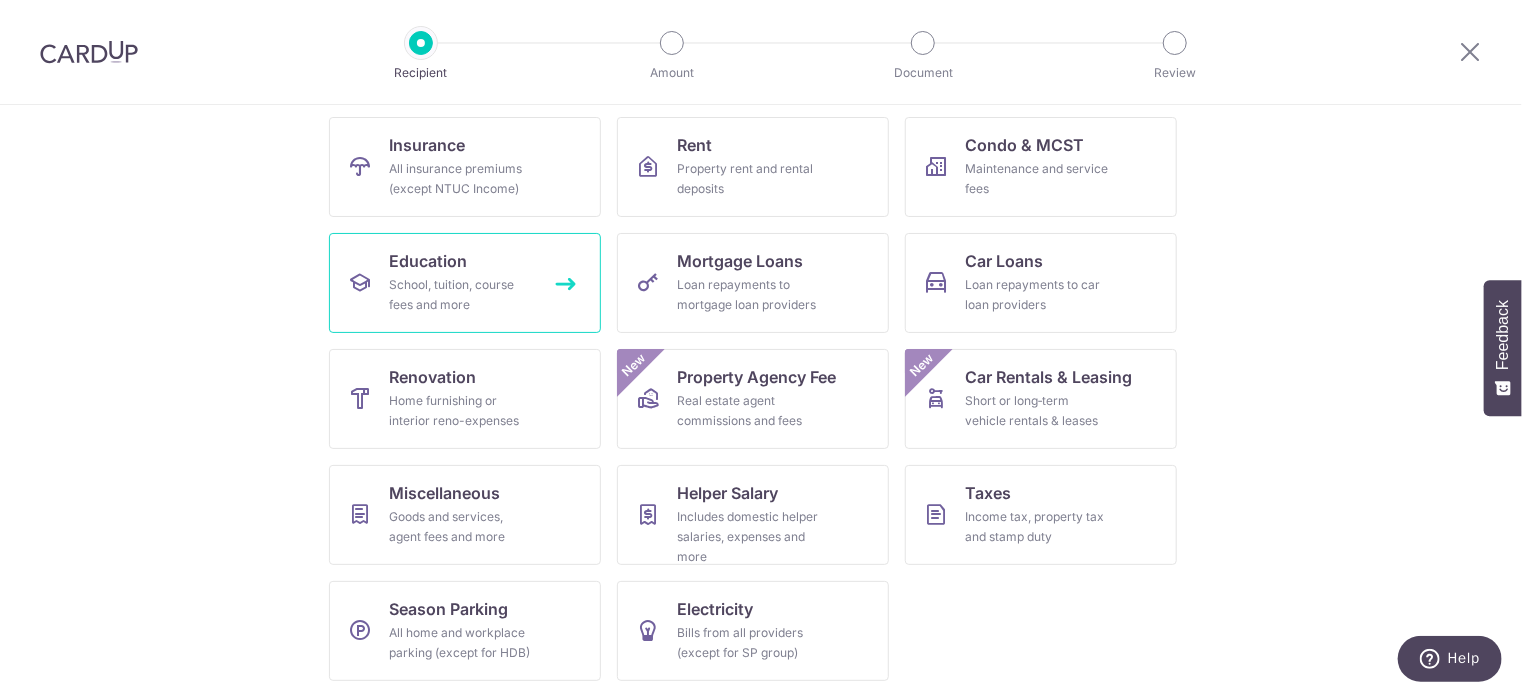 click on "Education" at bounding box center [428, 261] 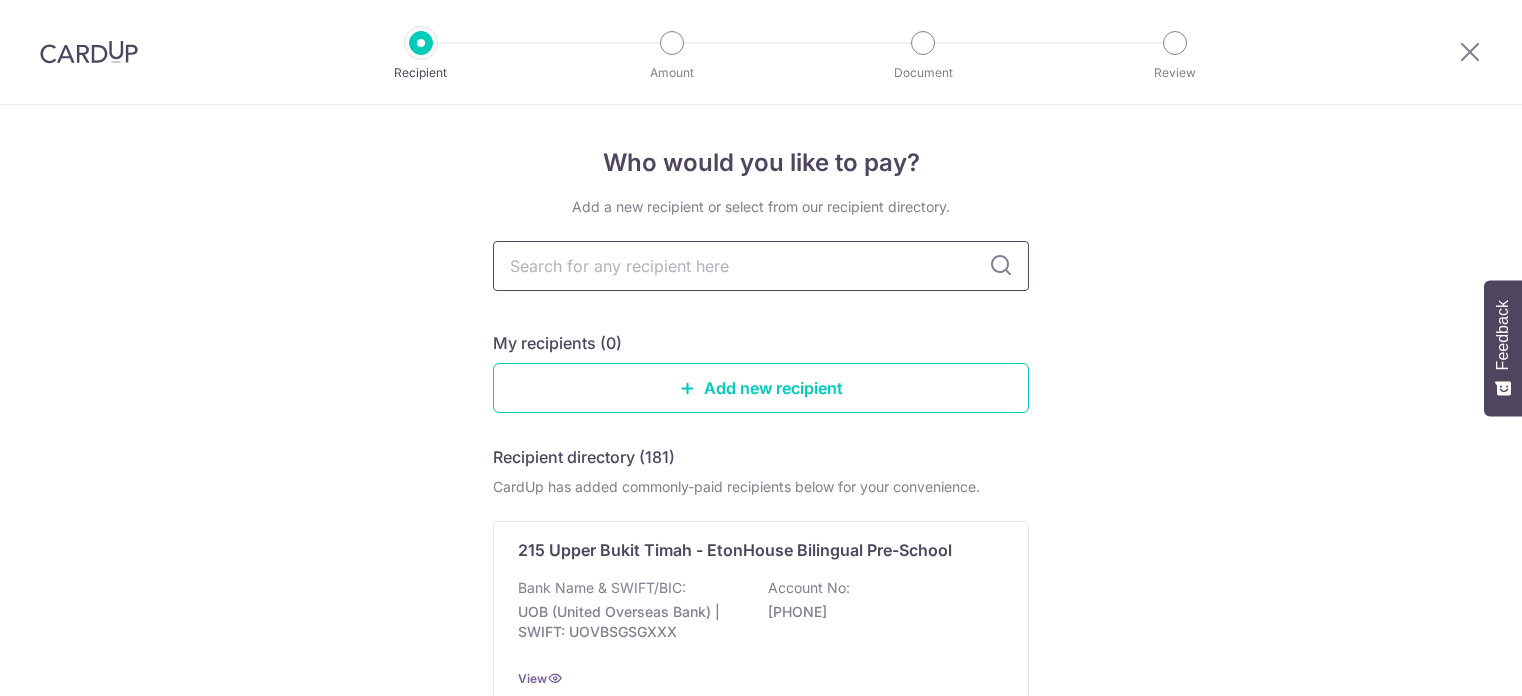scroll, scrollTop: 0, scrollLeft: 0, axis: both 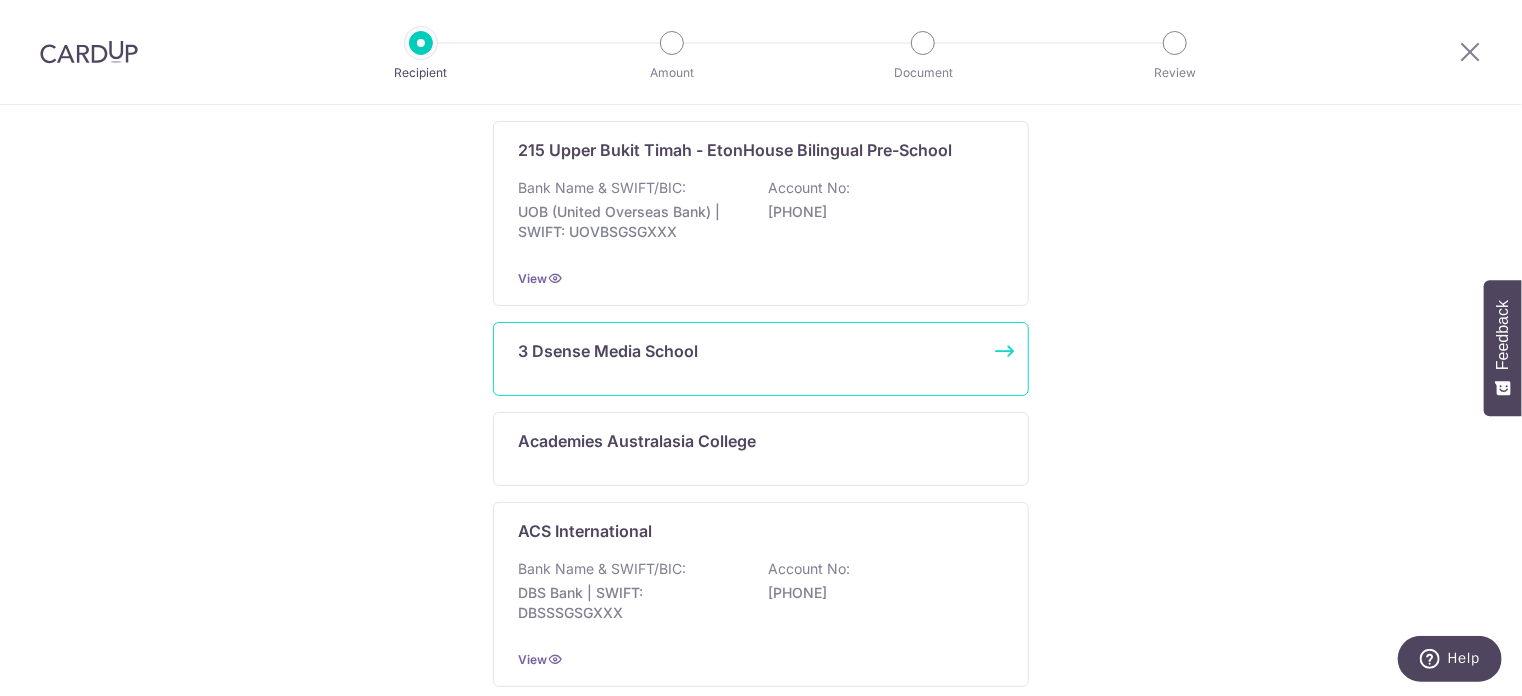 click on "3 Dsense Media School" at bounding box center [608, 351] 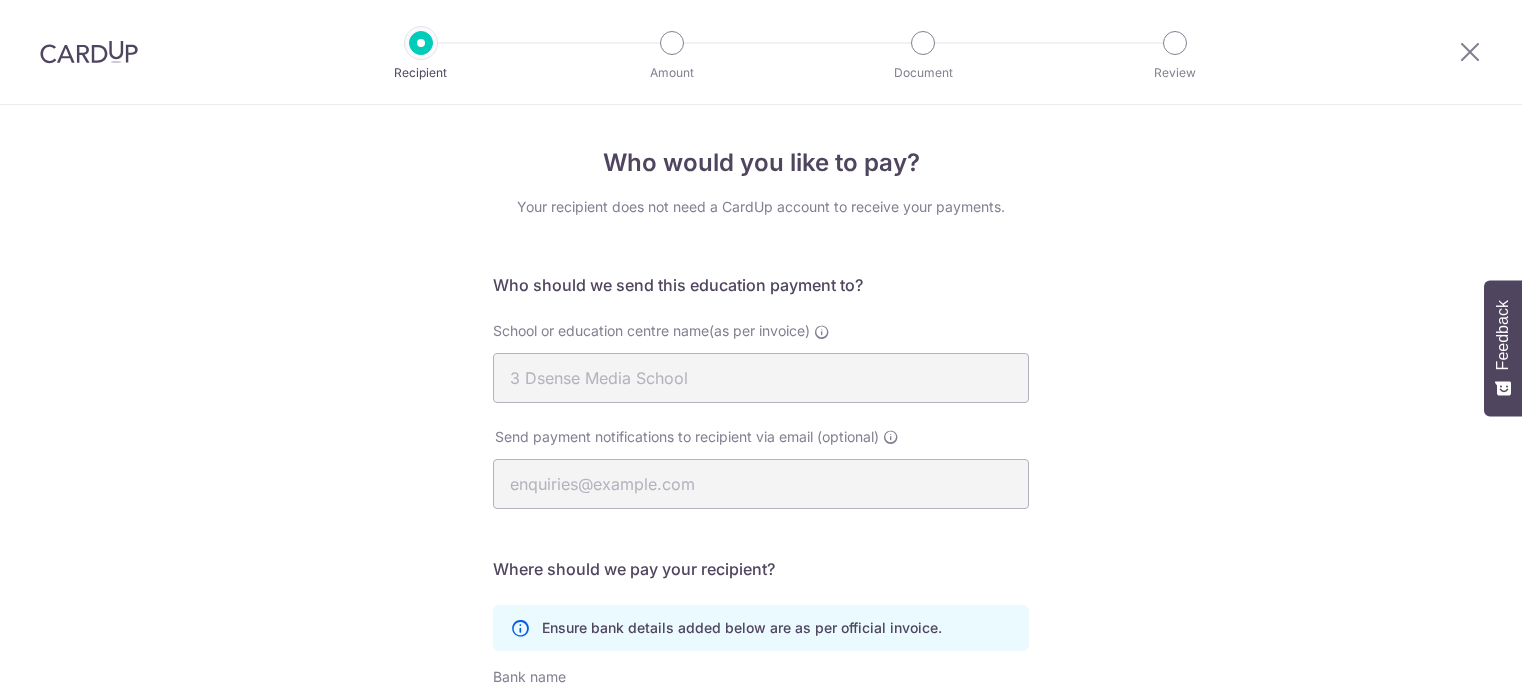 scroll, scrollTop: 0, scrollLeft: 0, axis: both 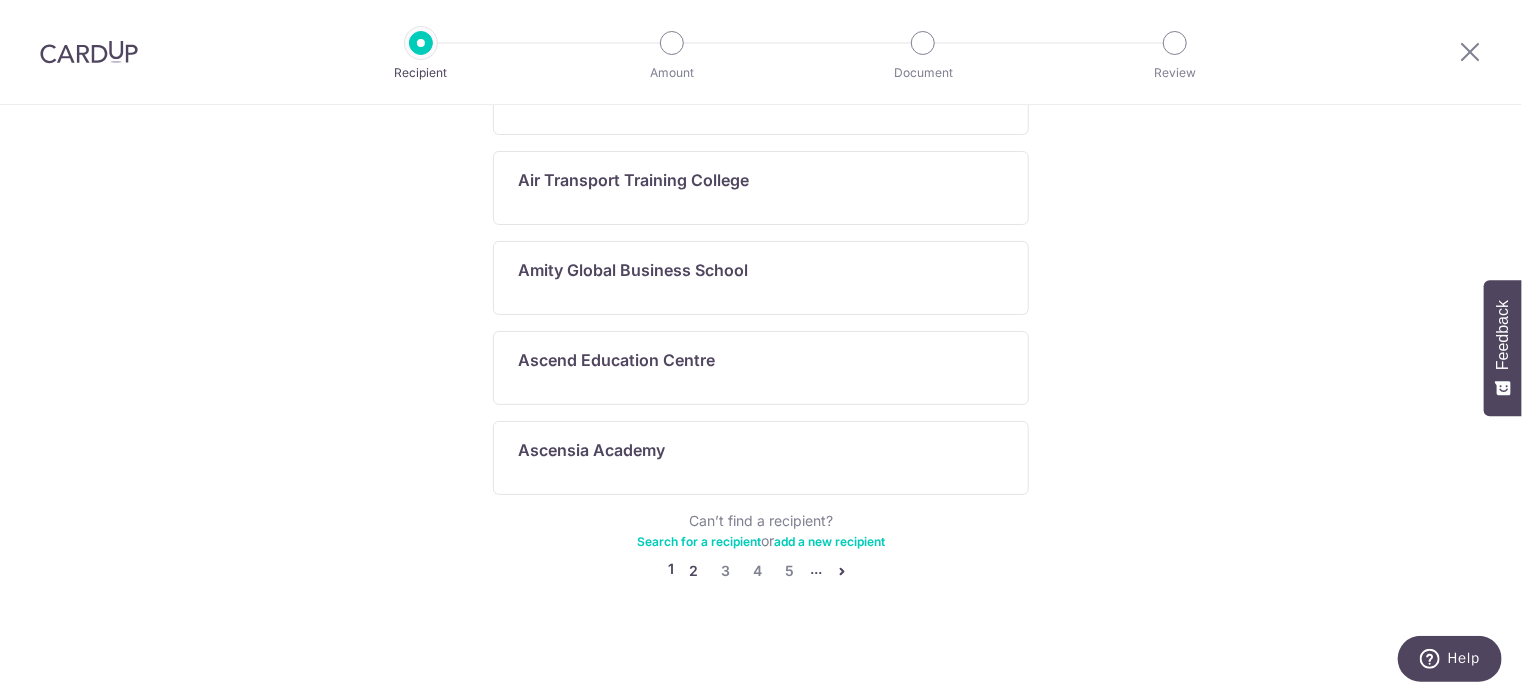 click on "2" at bounding box center [694, 571] 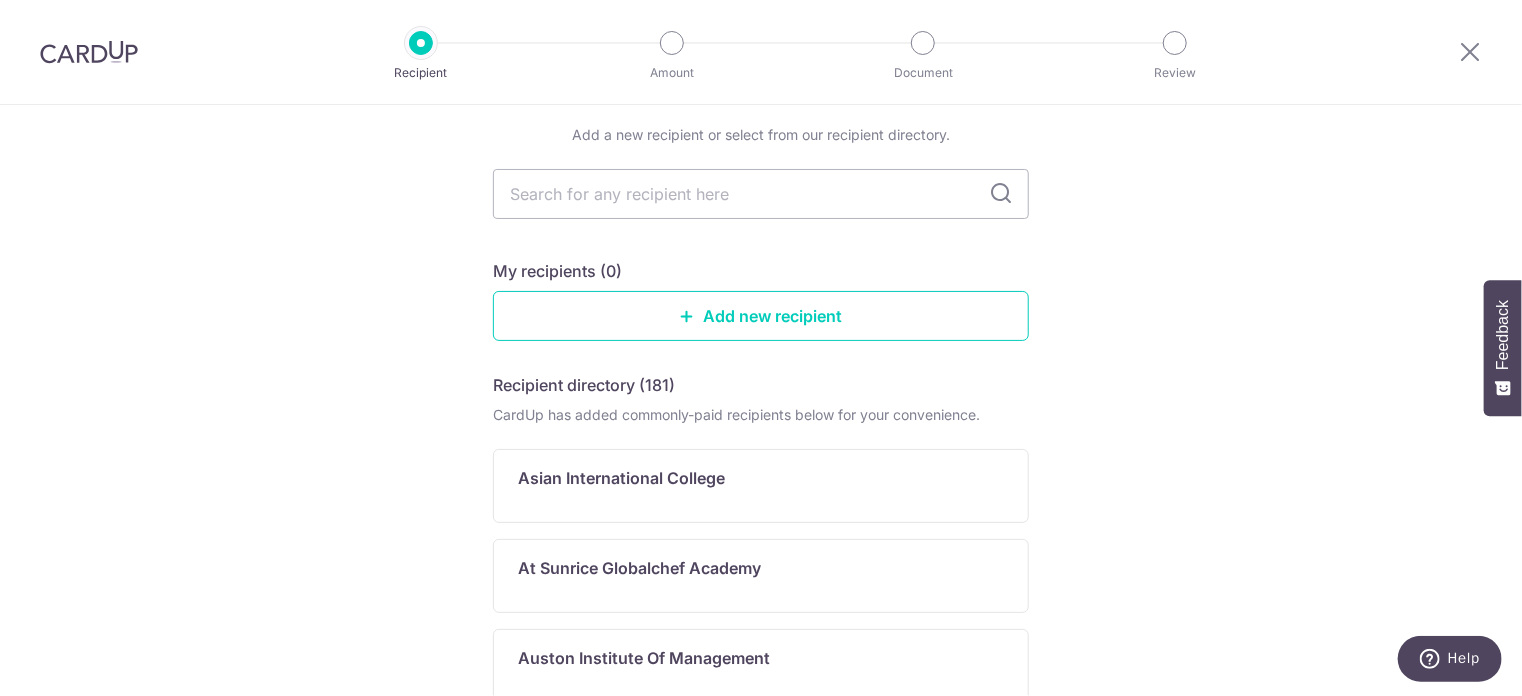 scroll, scrollTop: 0, scrollLeft: 0, axis: both 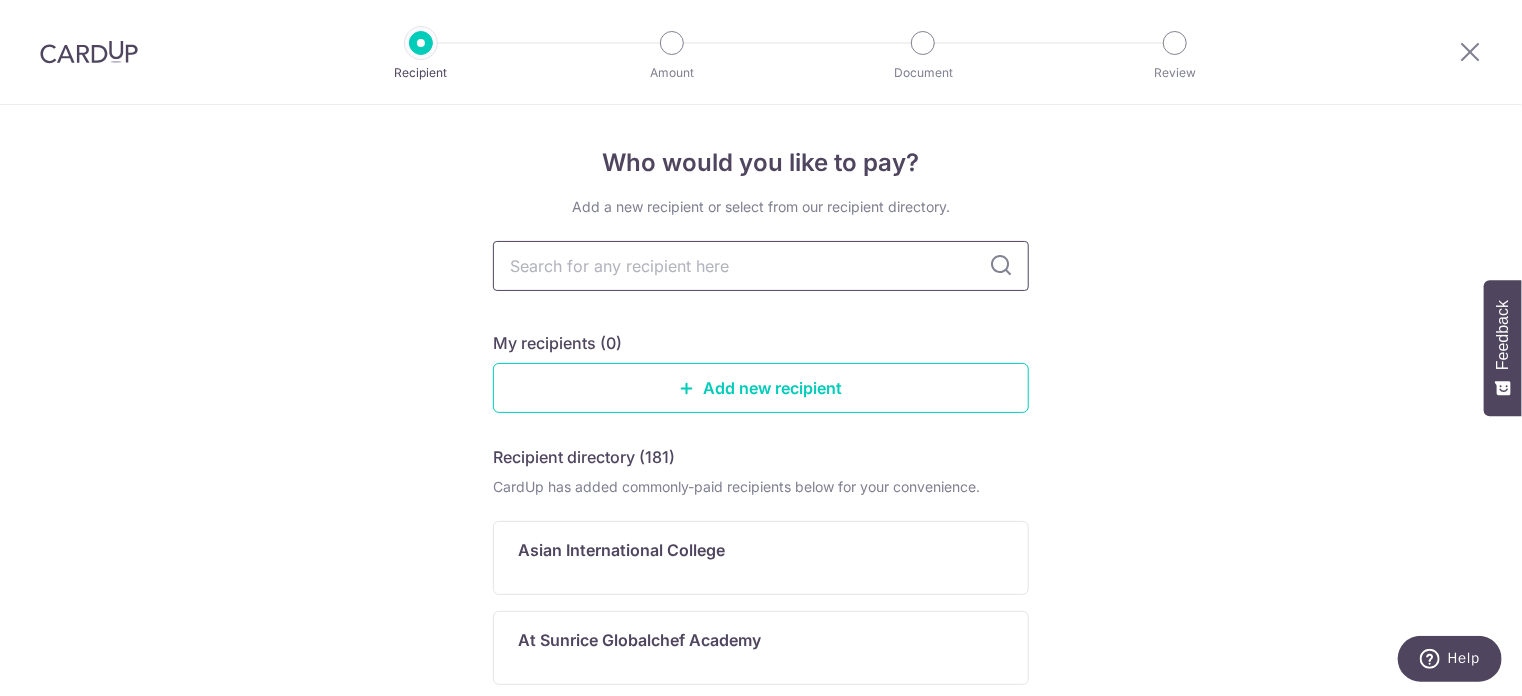 click at bounding box center [761, 266] 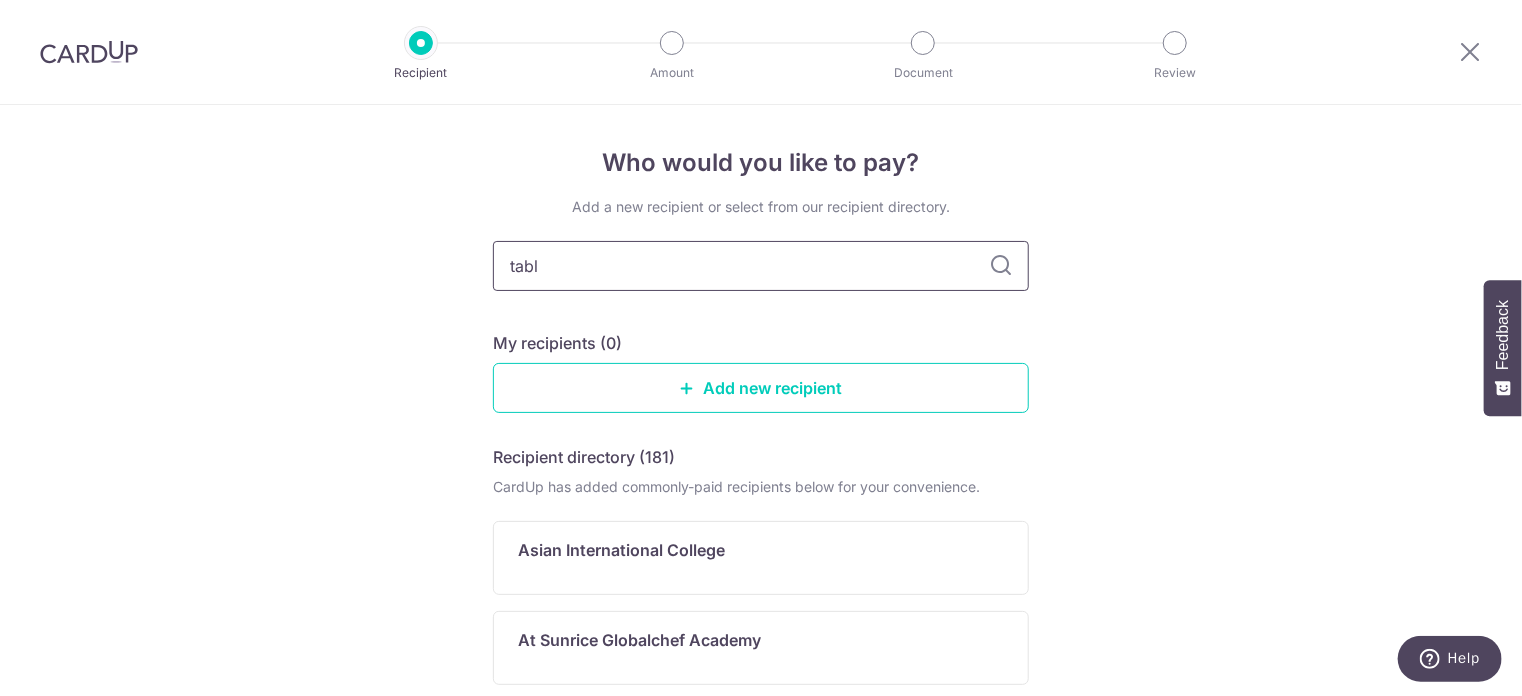 type on "table" 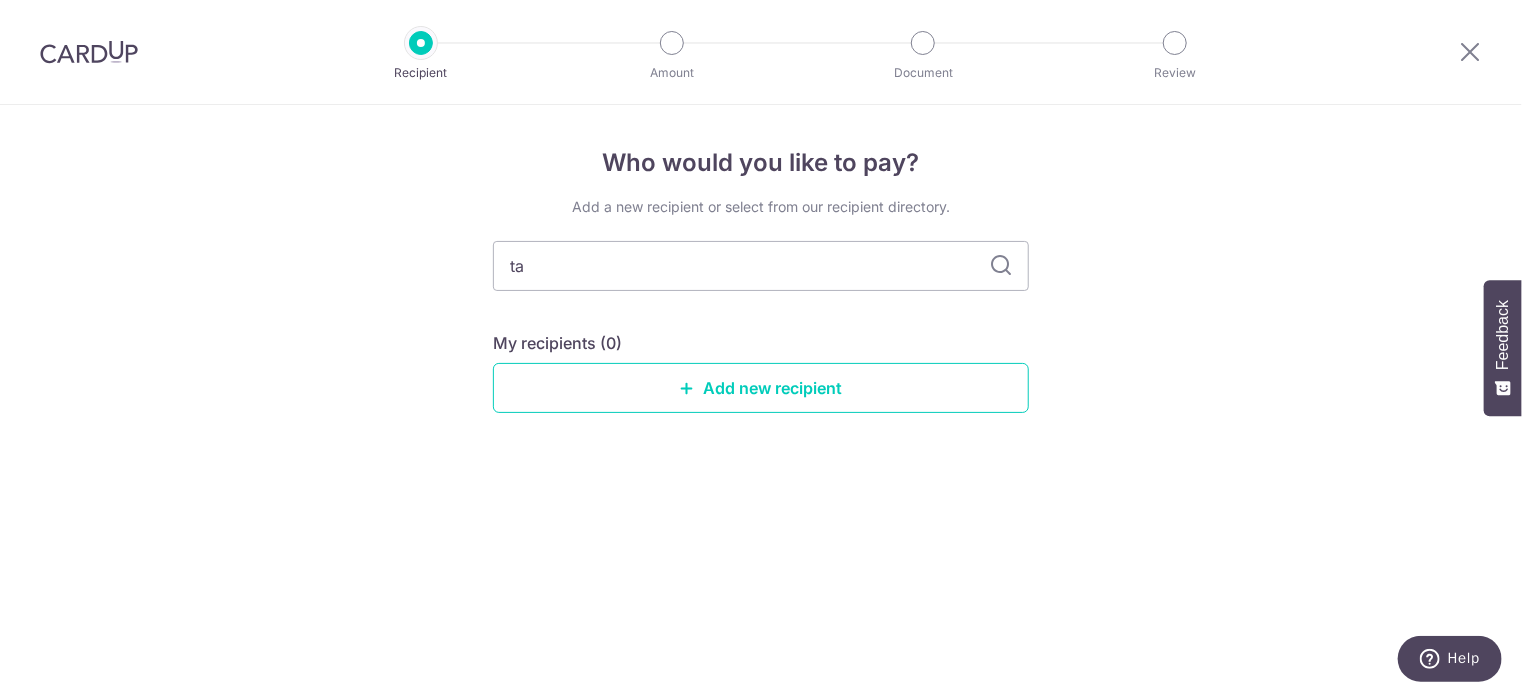 type on "t" 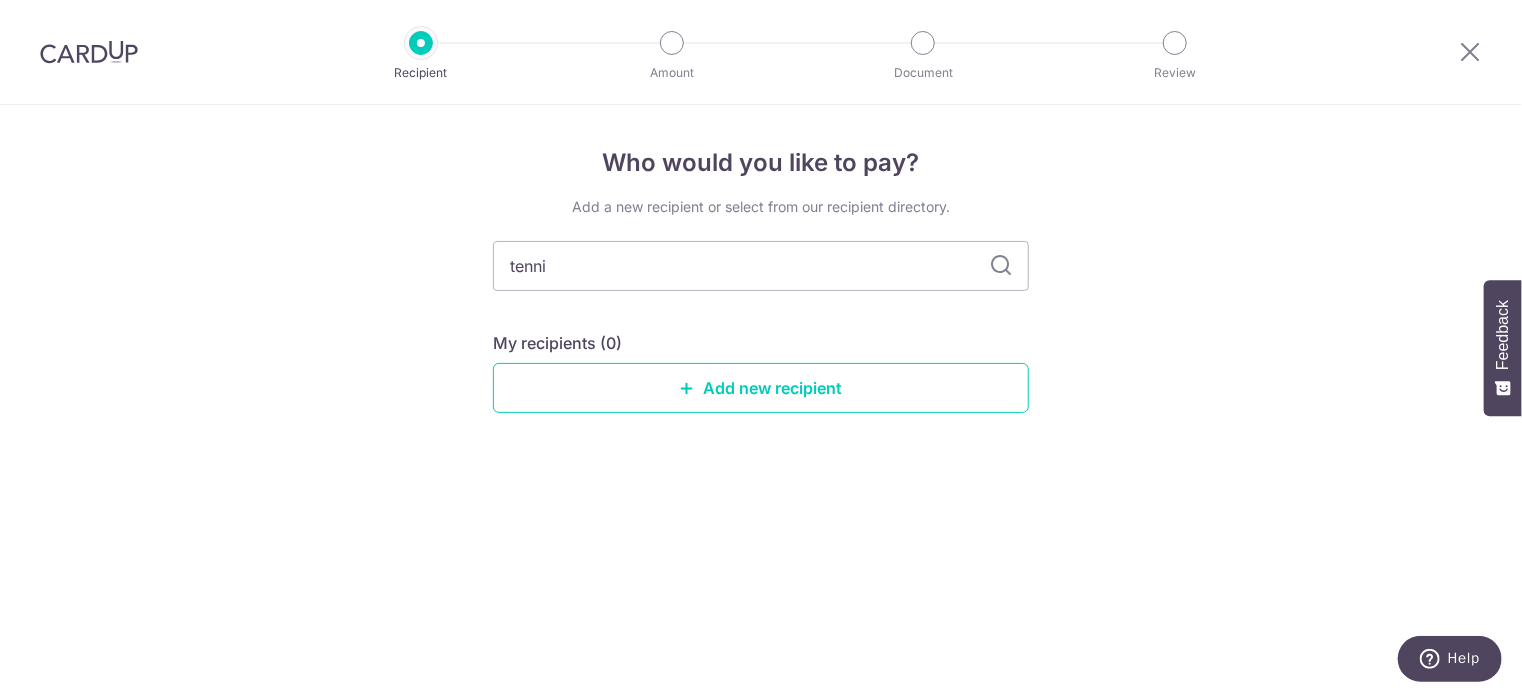 type on "tennis" 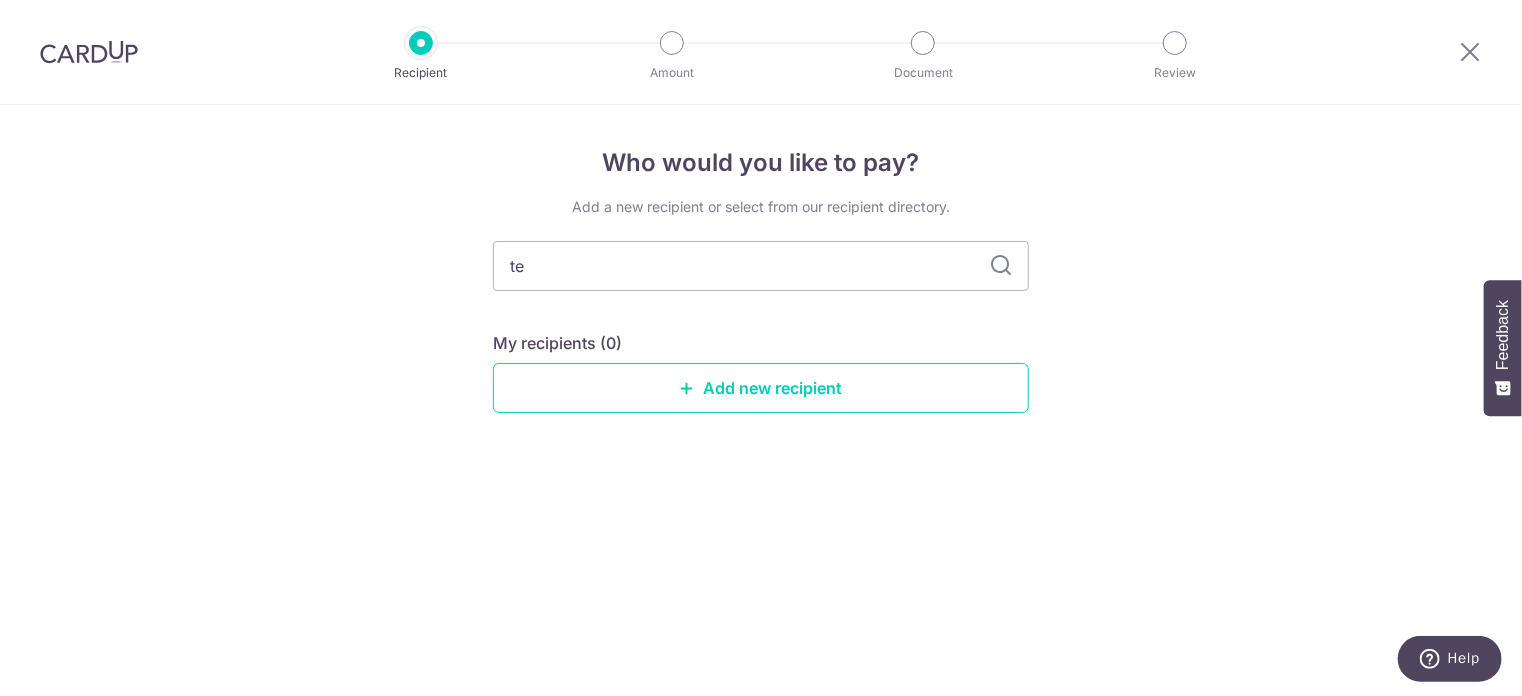 type on "t" 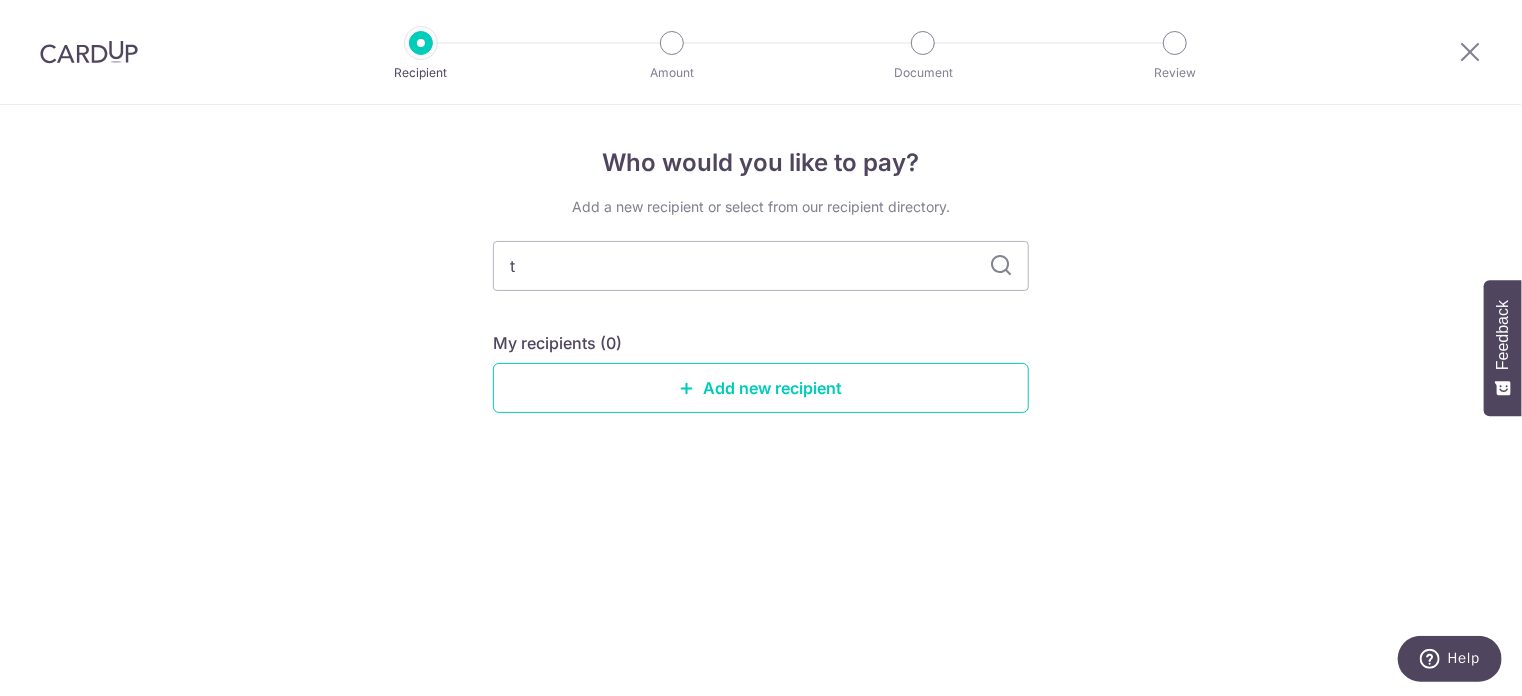 type 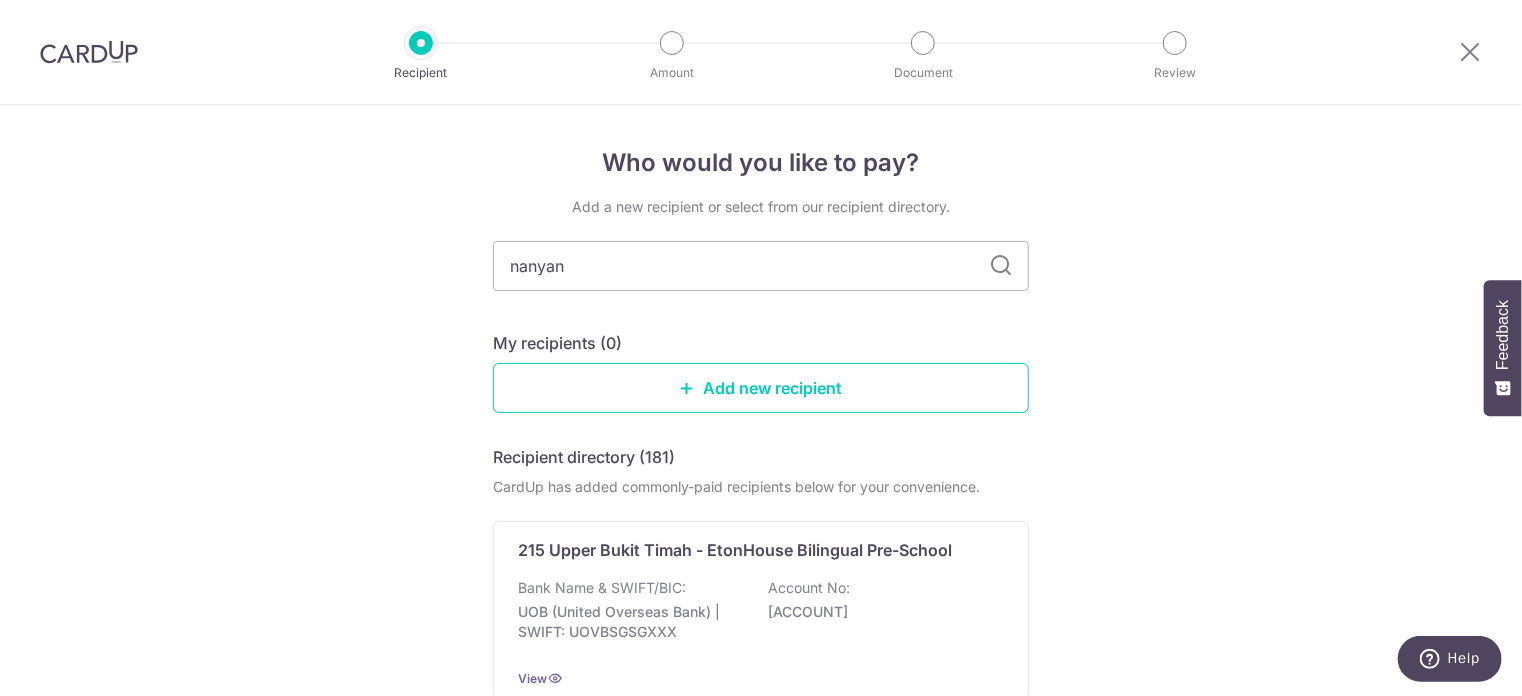 type on "nanyang" 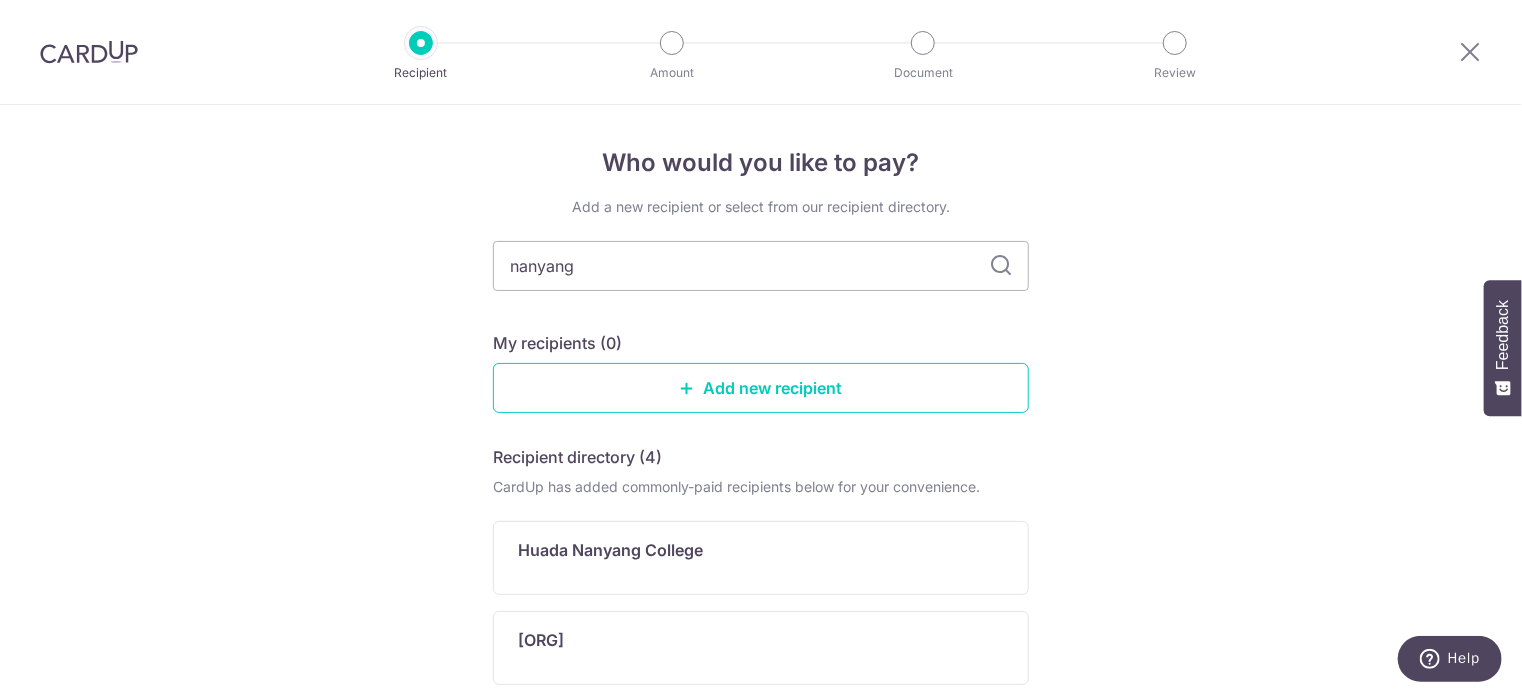 scroll, scrollTop: 0, scrollLeft: 0, axis: both 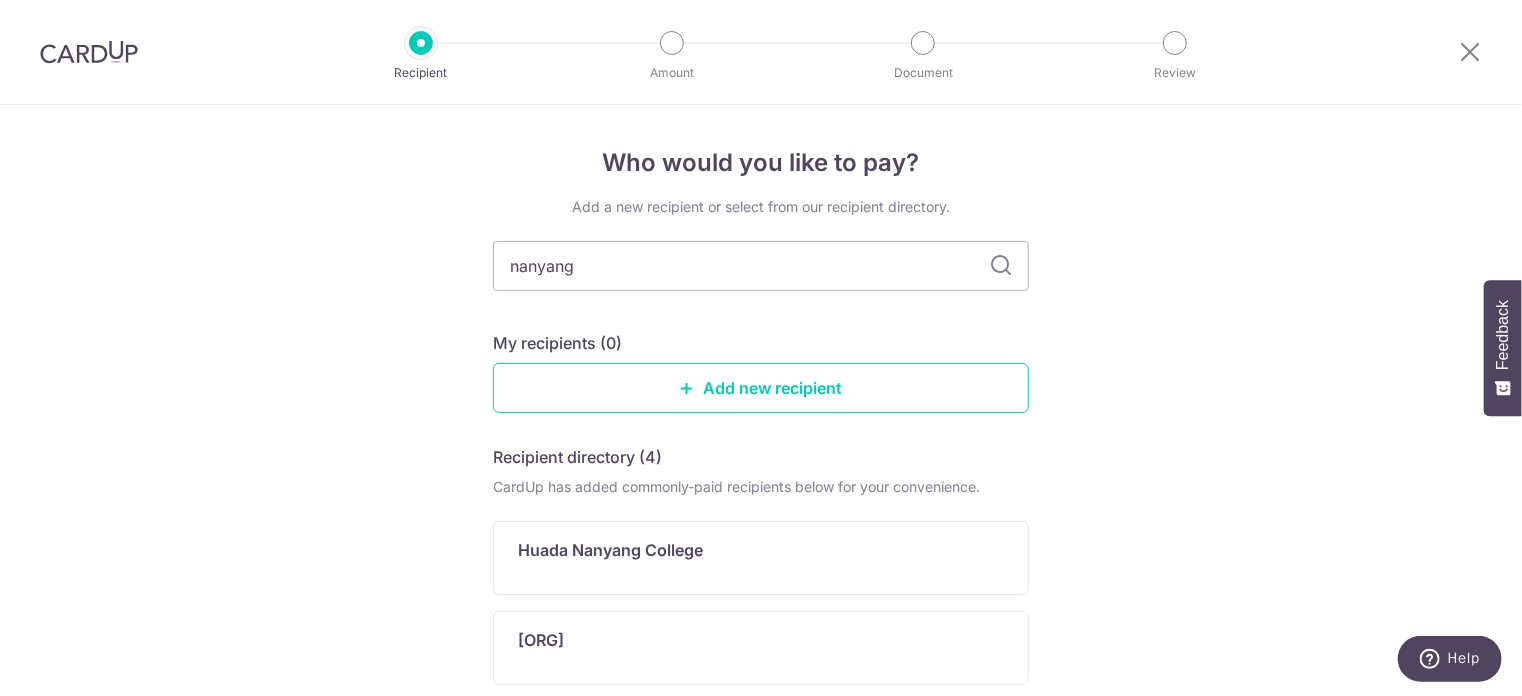 drag, startPoint x: 586, startPoint y: 257, endPoint x: 476, endPoint y: 278, distance: 111.9866 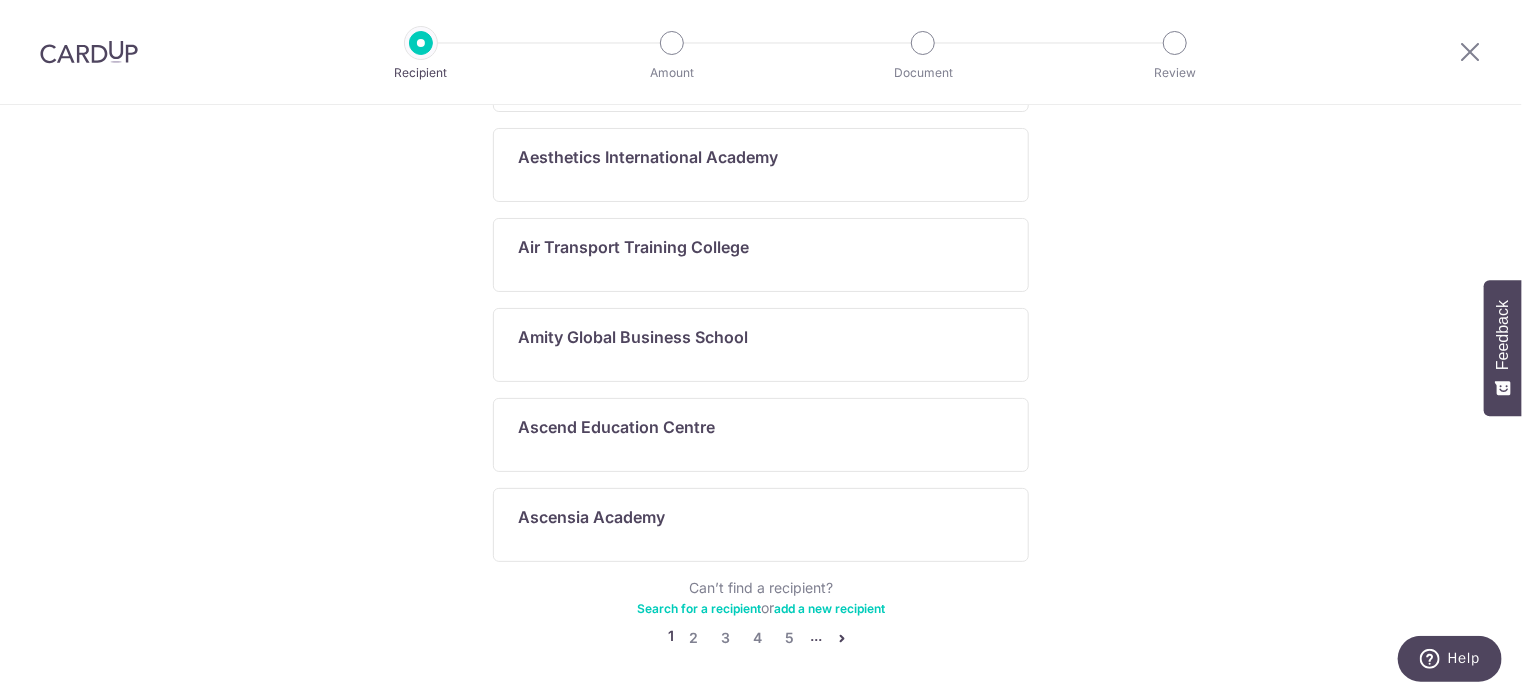 scroll, scrollTop: 1100, scrollLeft: 0, axis: vertical 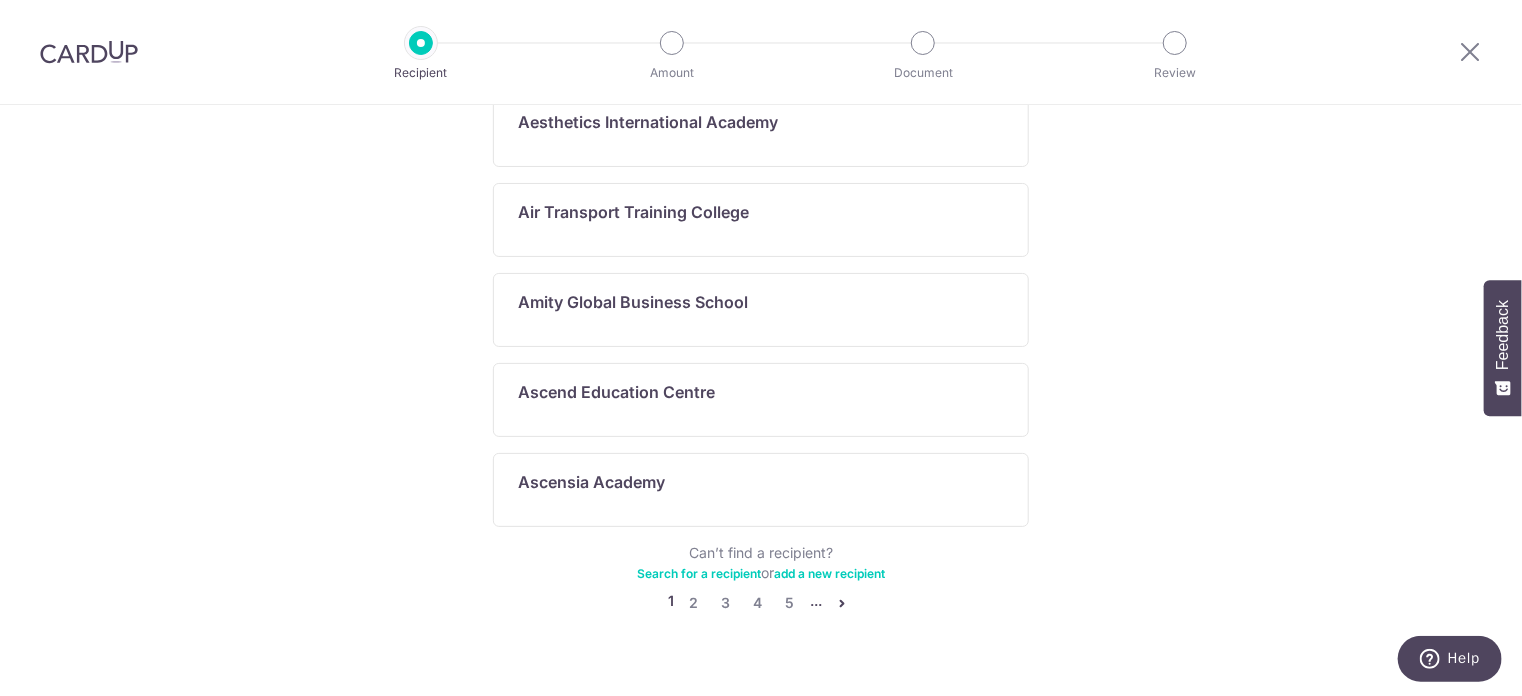 click at bounding box center (842, 603) 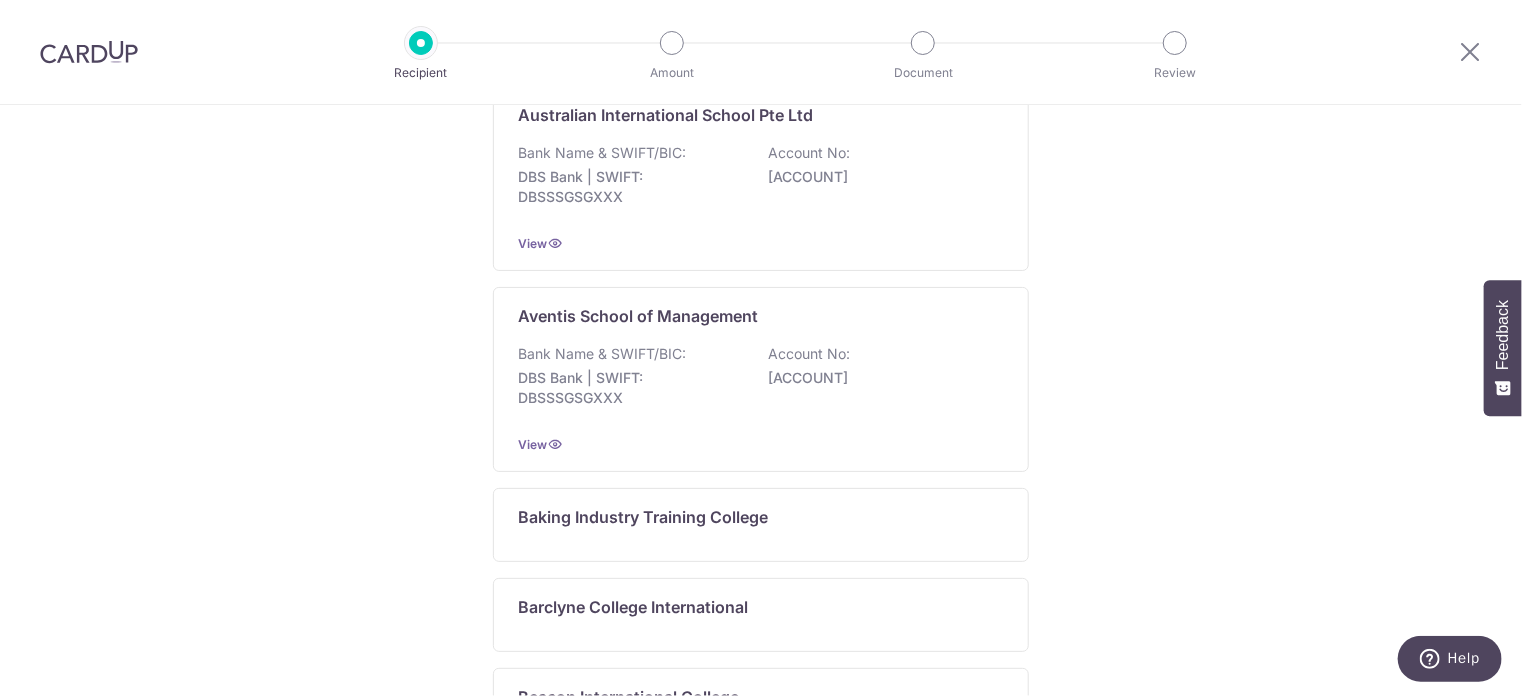 scroll, scrollTop: 600, scrollLeft: 0, axis: vertical 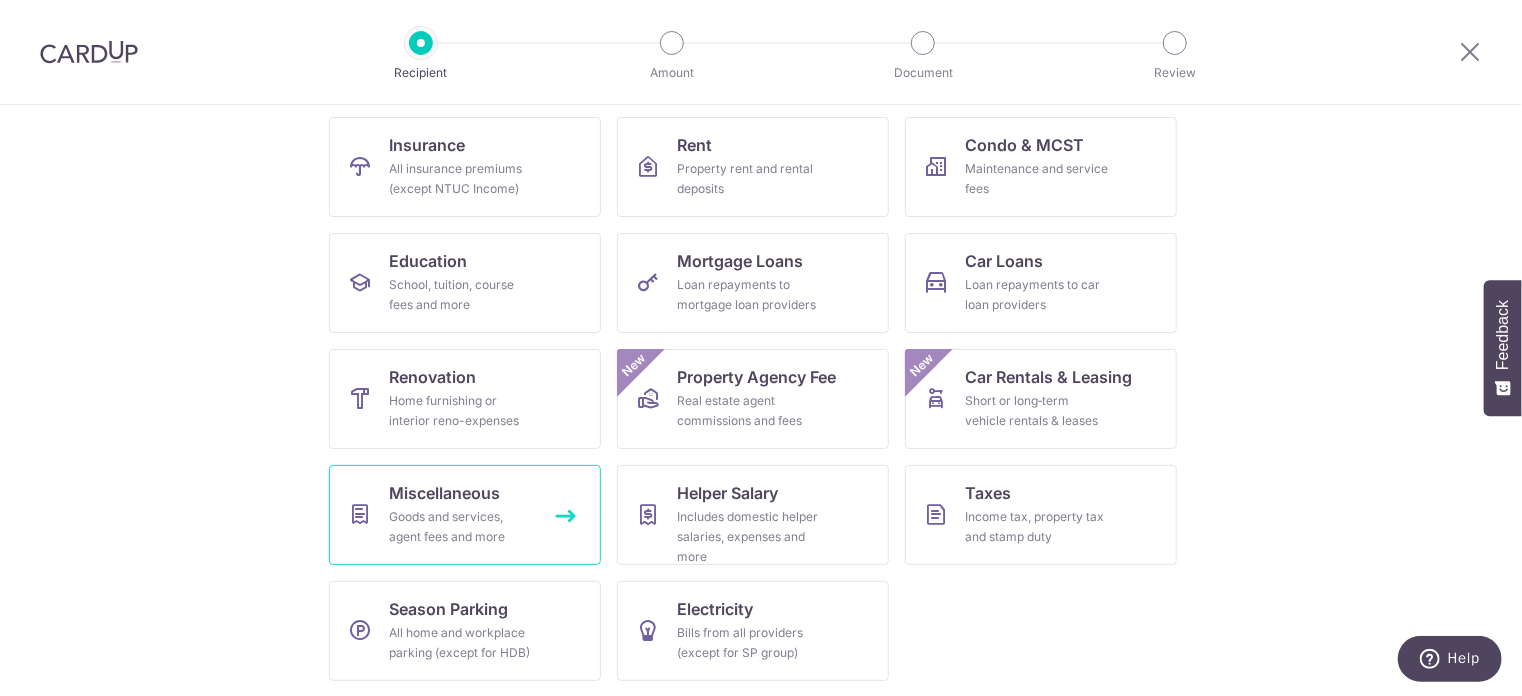 click on "Goods and services, agent fees and more" at bounding box center (461, 527) 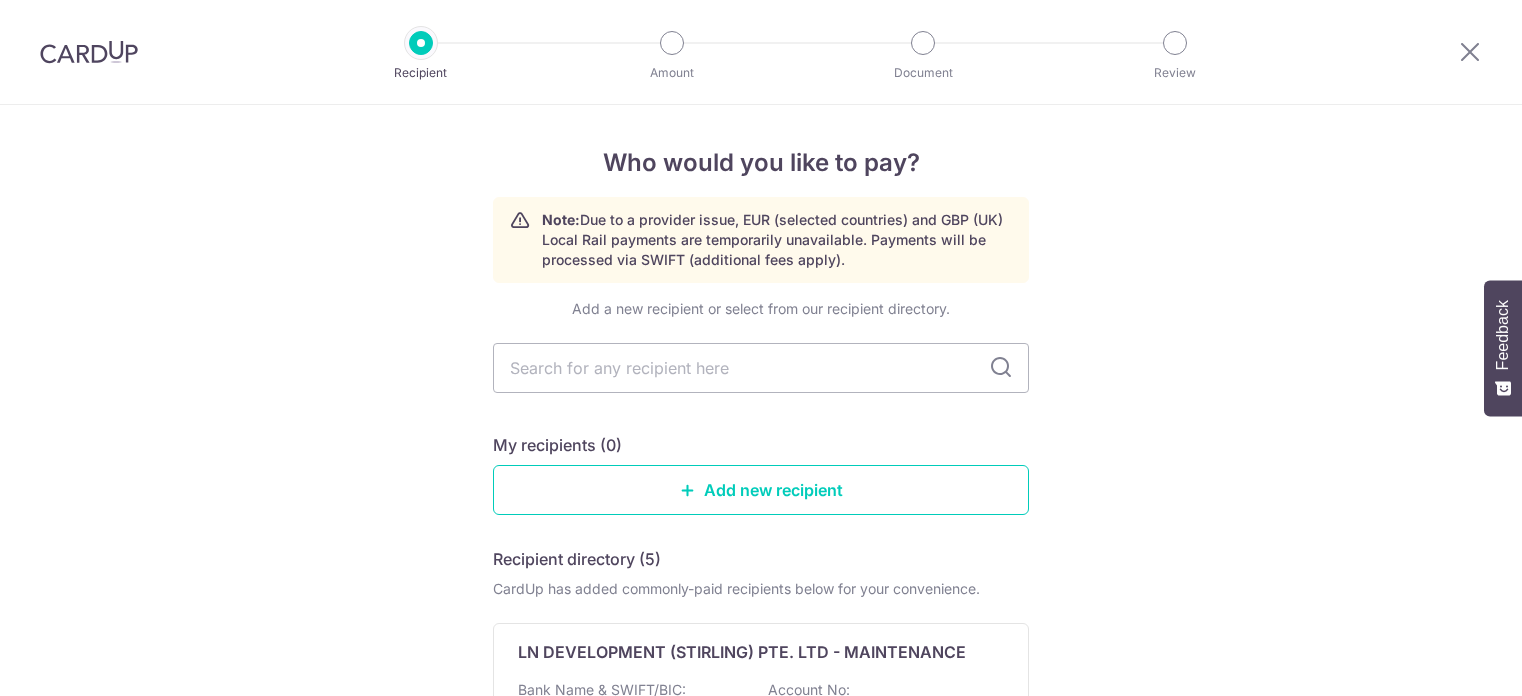 scroll, scrollTop: 0, scrollLeft: 0, axis: both 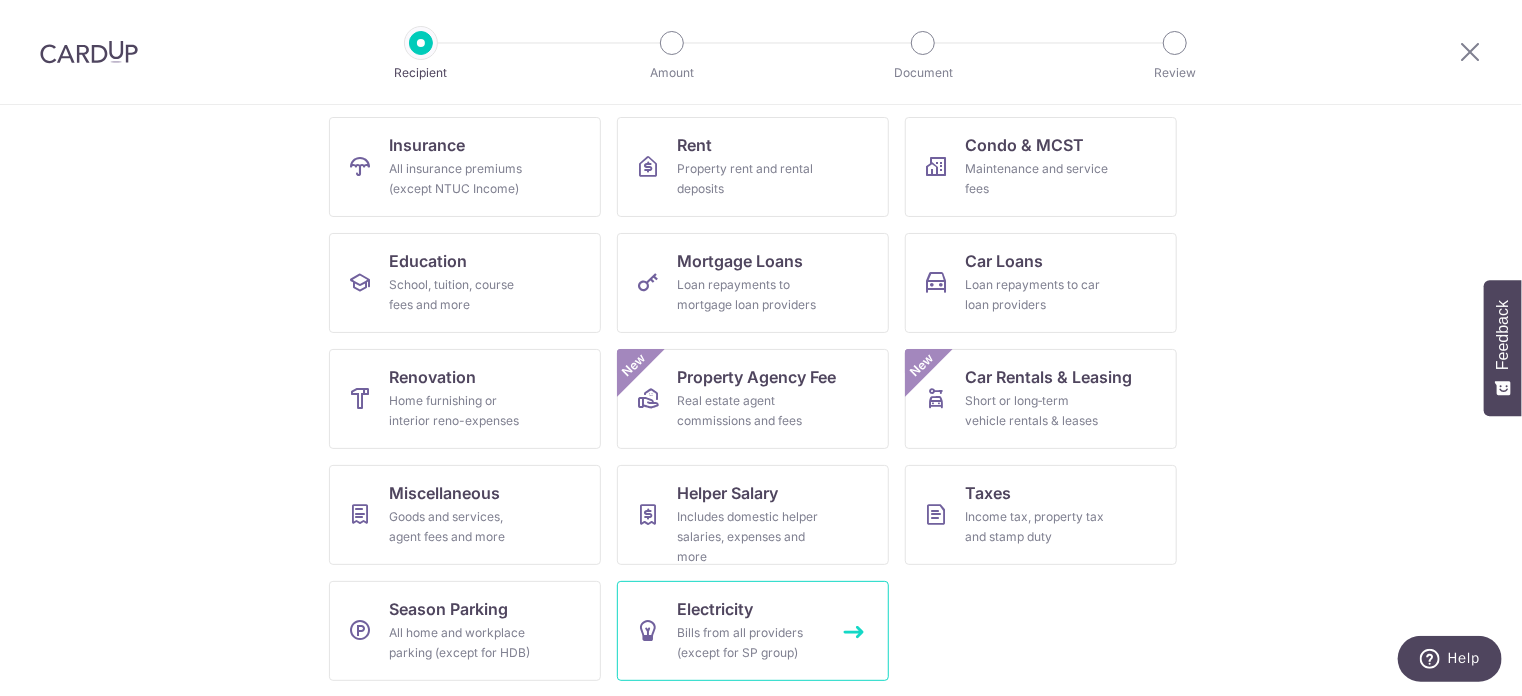 click on "Electricity Bills from all providers (except for SP group)" at bounding box center (753, 631) 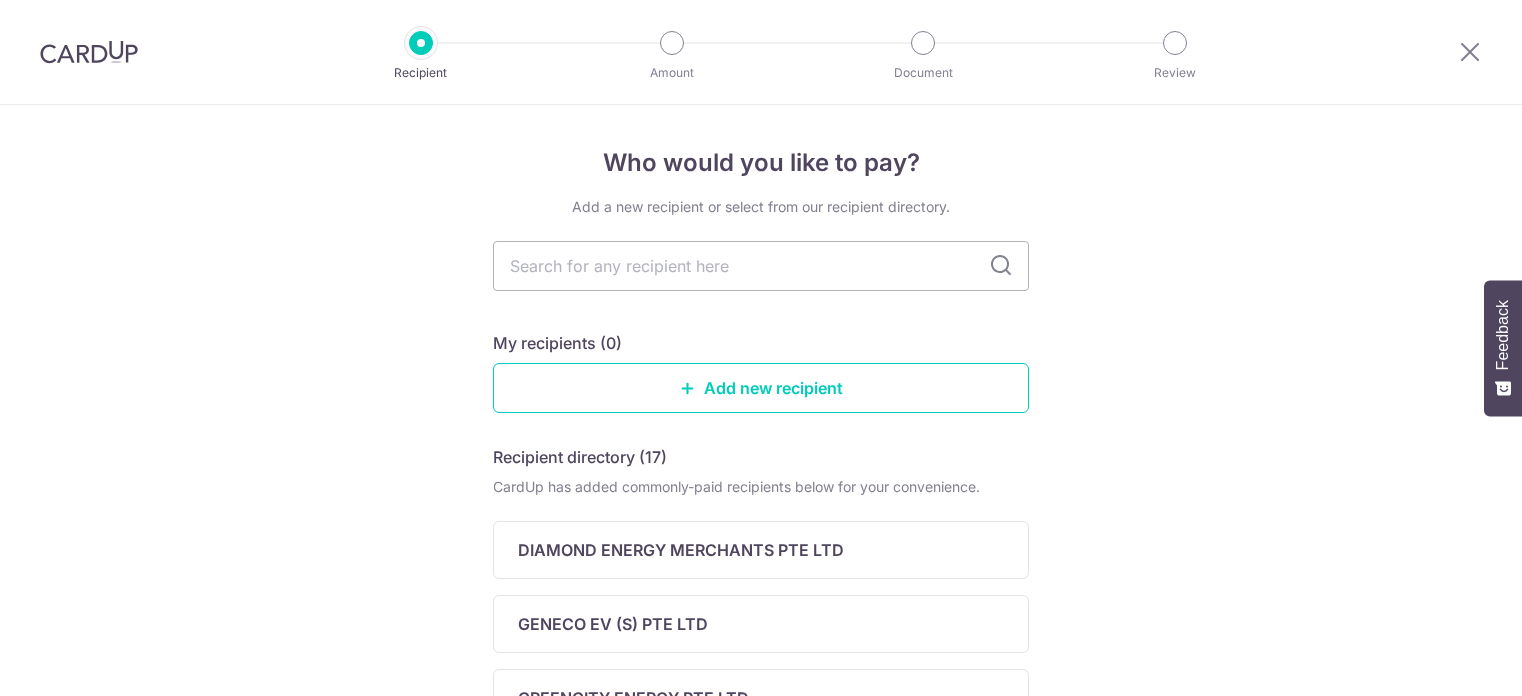 scroll, scrollTop: 0, scrollLeft: 0, axis: both 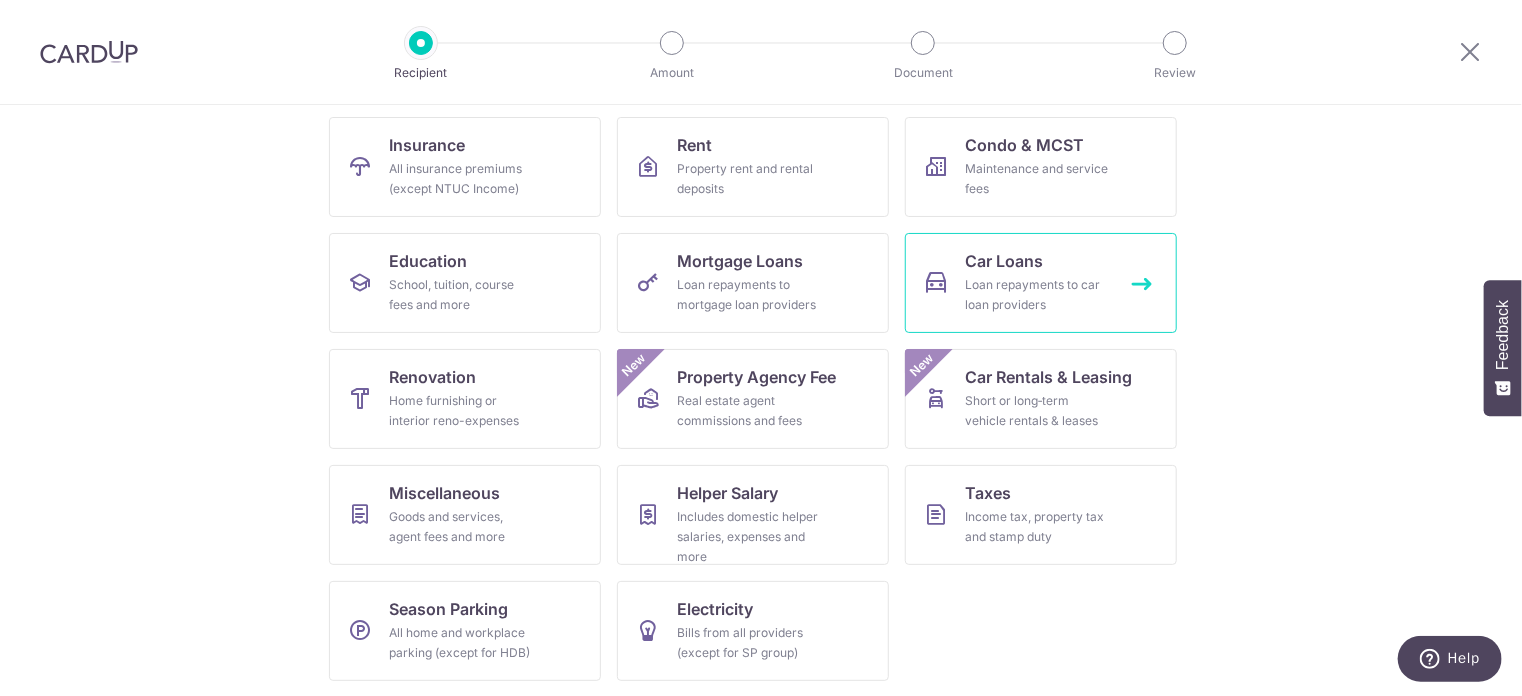 click on "Loan repayments to car loan providers" at bounding box center [1037, 295] 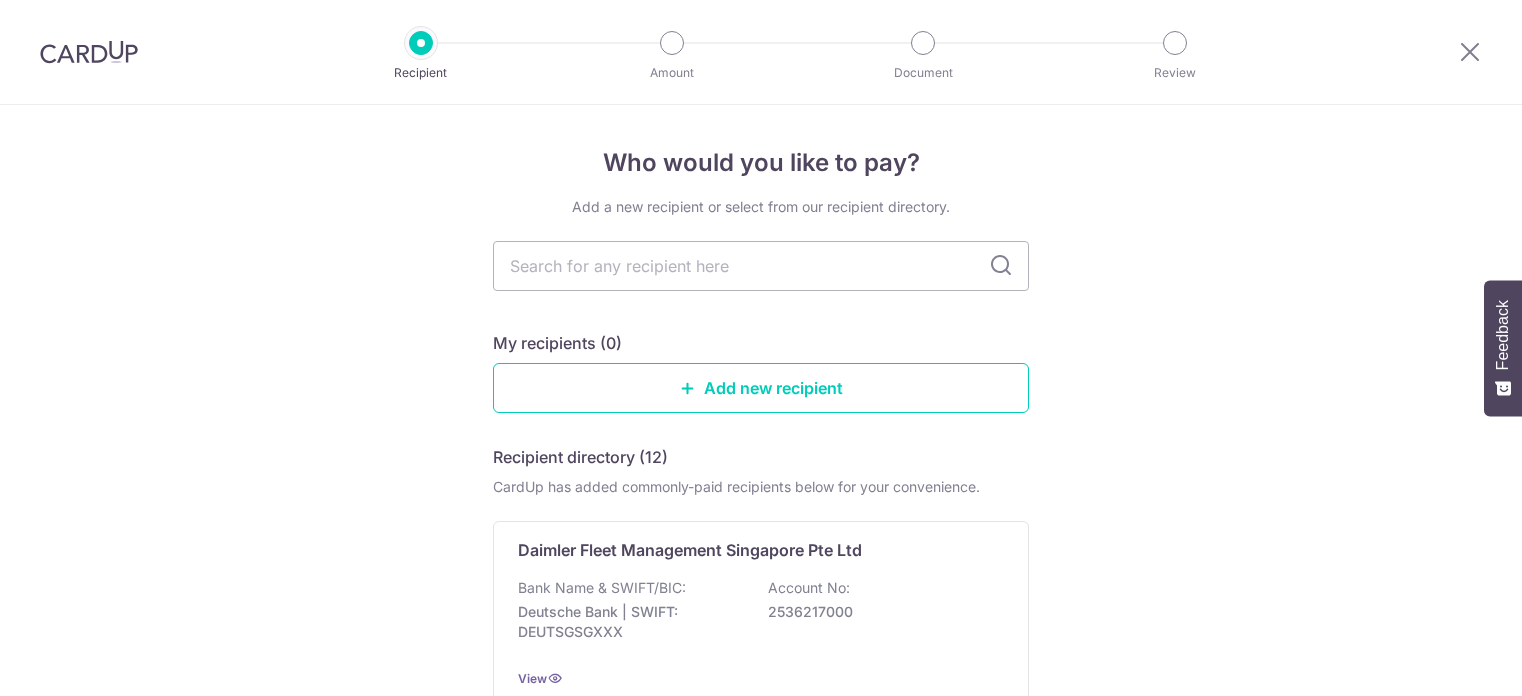 scroll, scrollTop: 0, scrollLeft: 0, axis: both 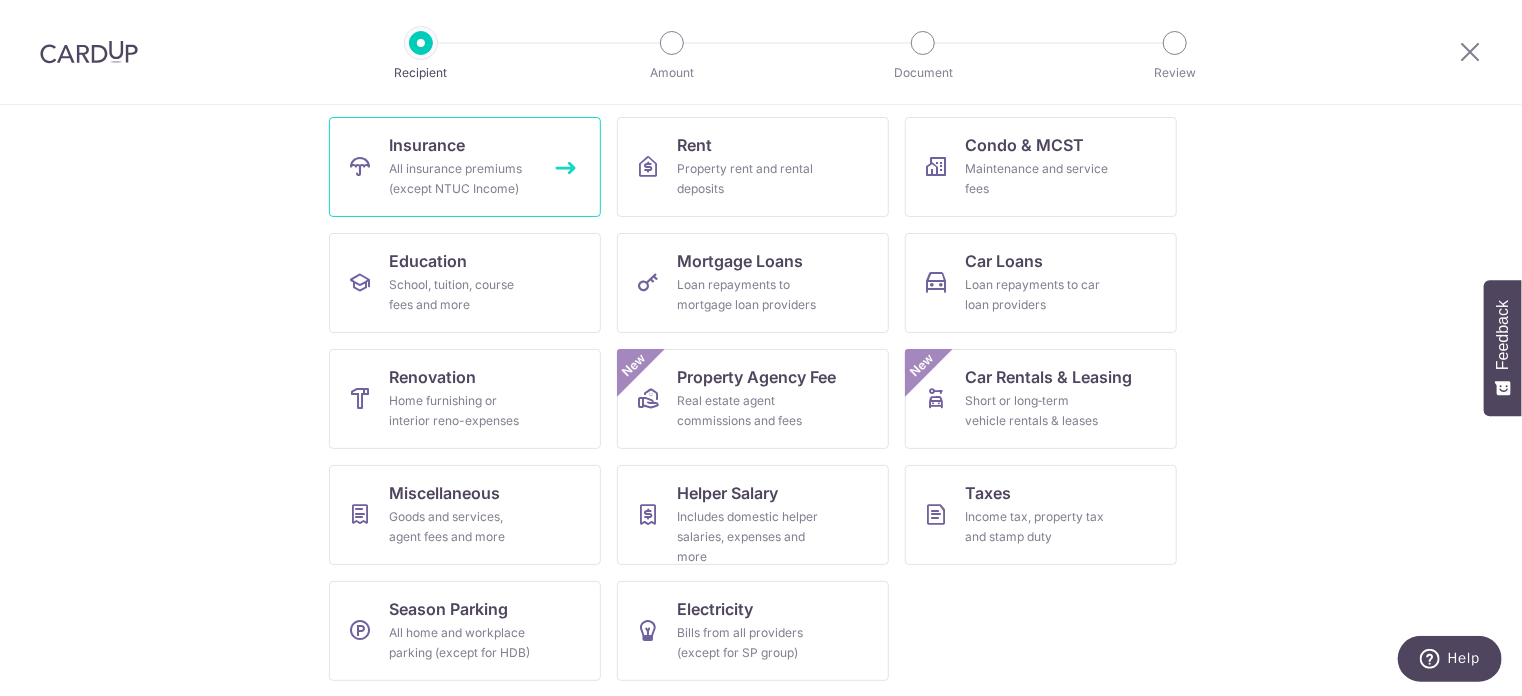 click on "All insurance premiums (except NTUC Income)" at bounding box center [461, 179] 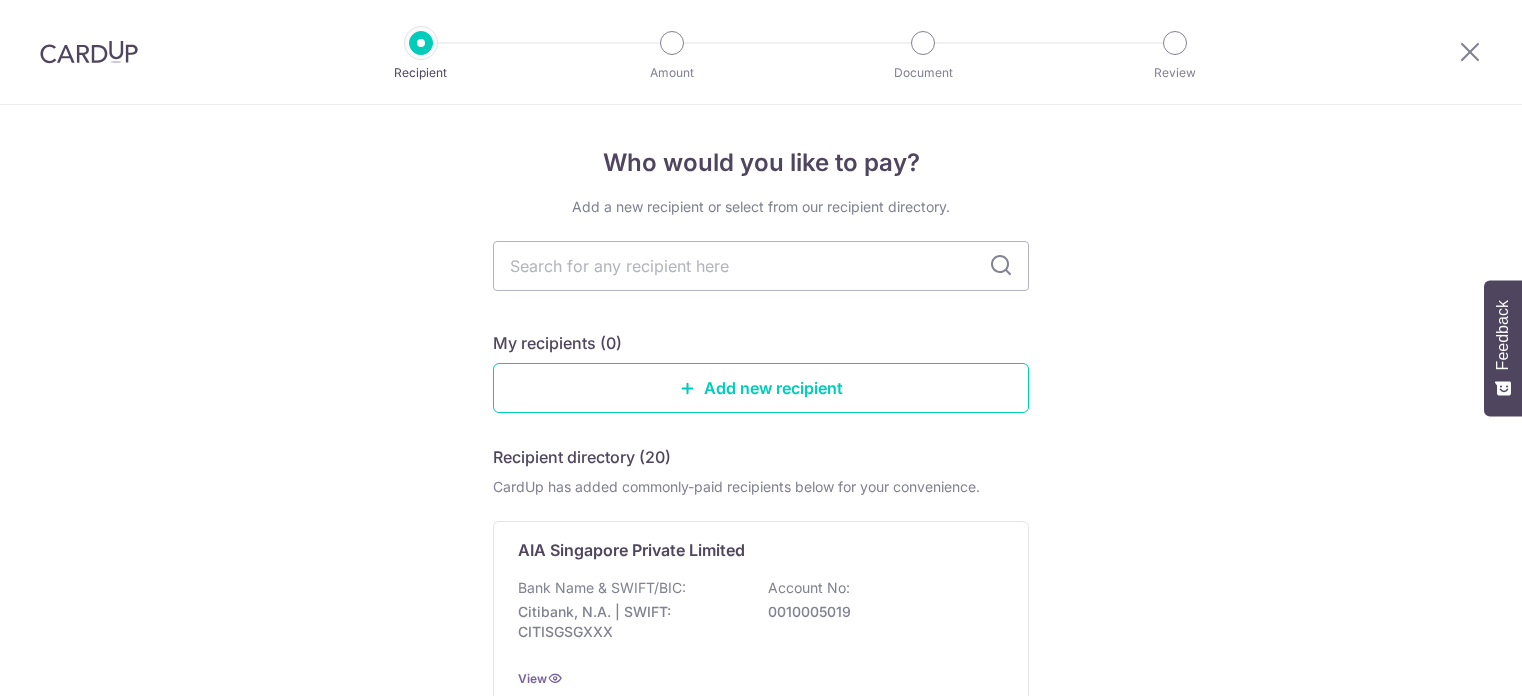scroll, scrollTop: 0, scrollLeft: 0, axis: both 